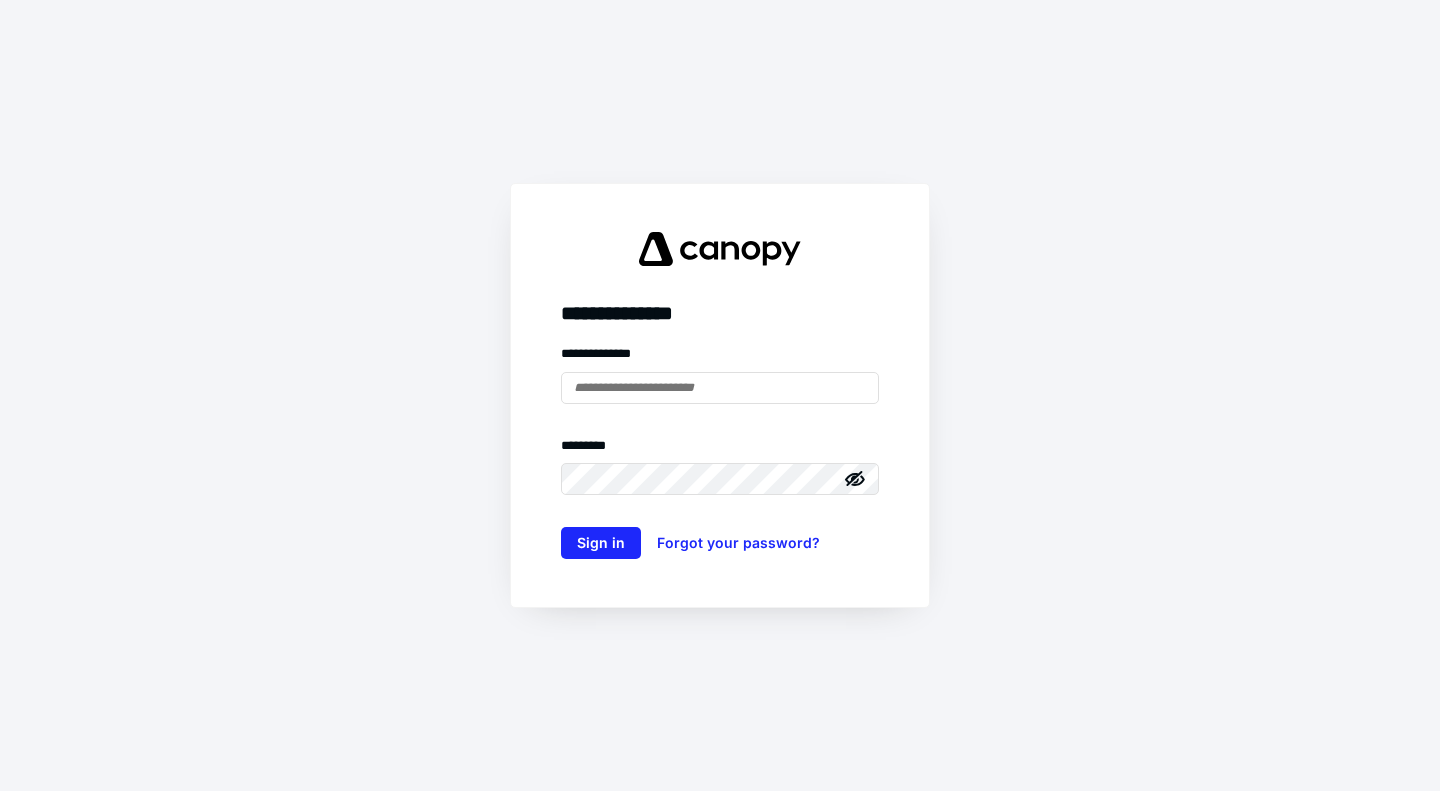 scroll, scrollTop: 0, scrollLeft: 0, axis: both 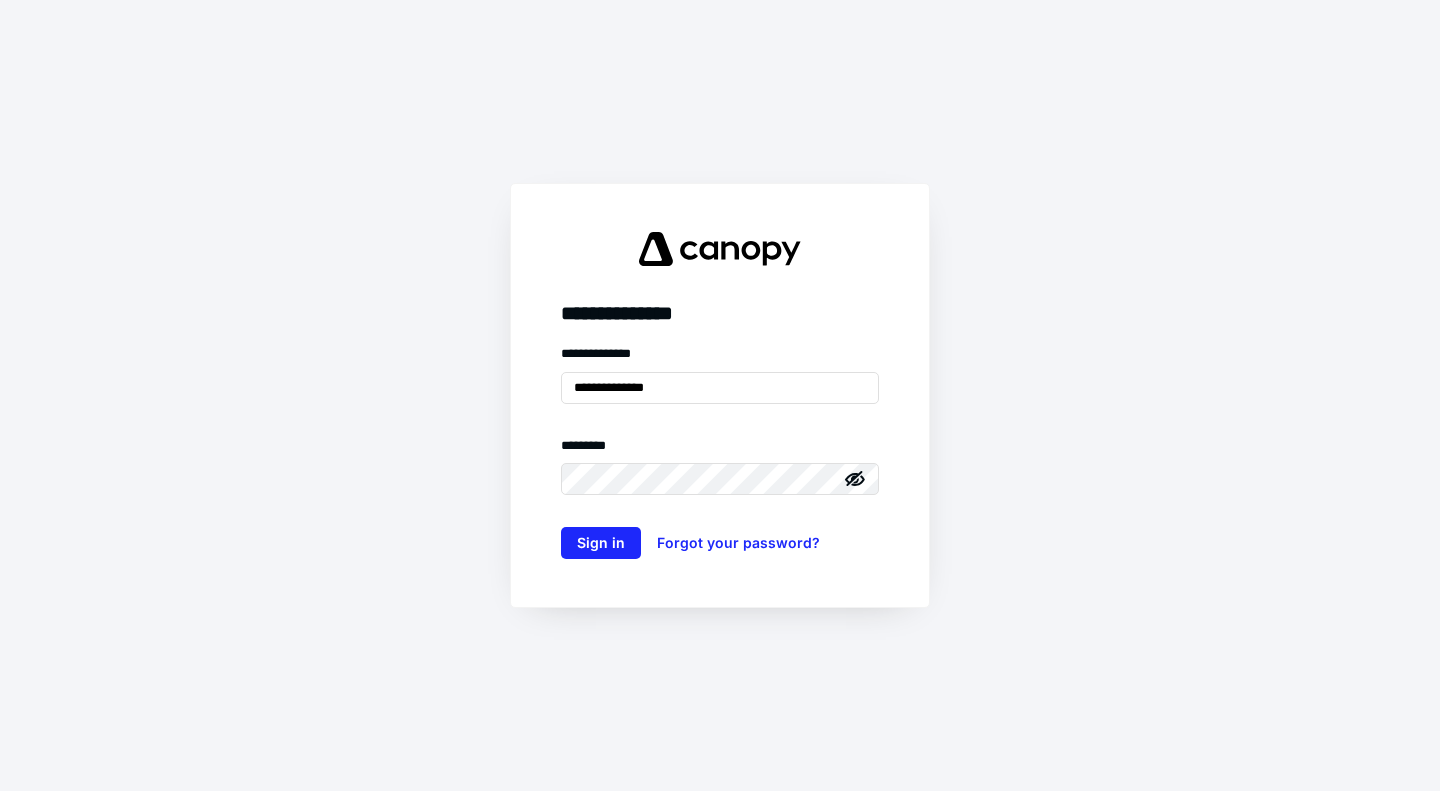click on "**********" at bounding box center (720, 451) 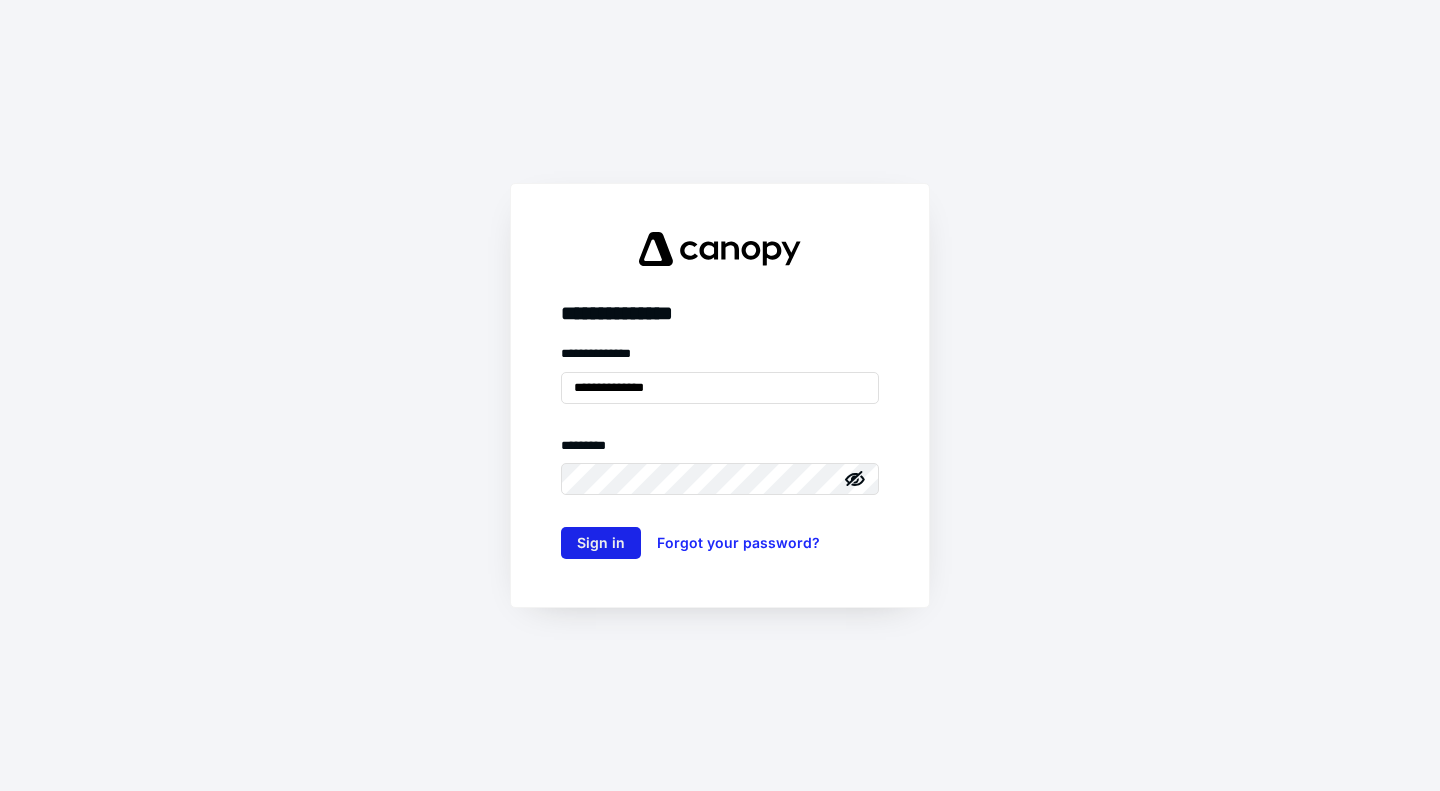 click on "Sign in" at bounding box center (601, 543) 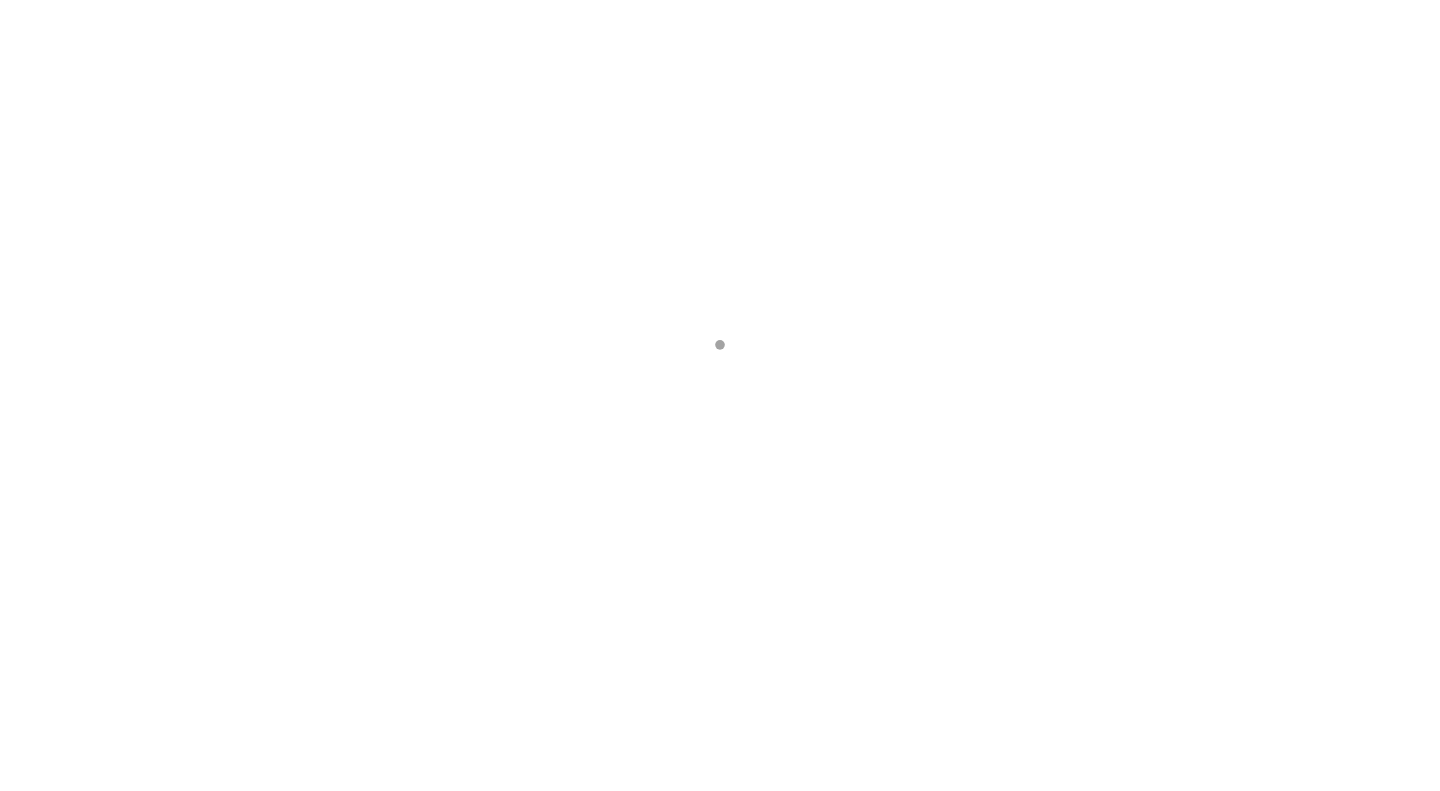 scroll, scrollTop: 0, scrollLeft: 0, axis: both 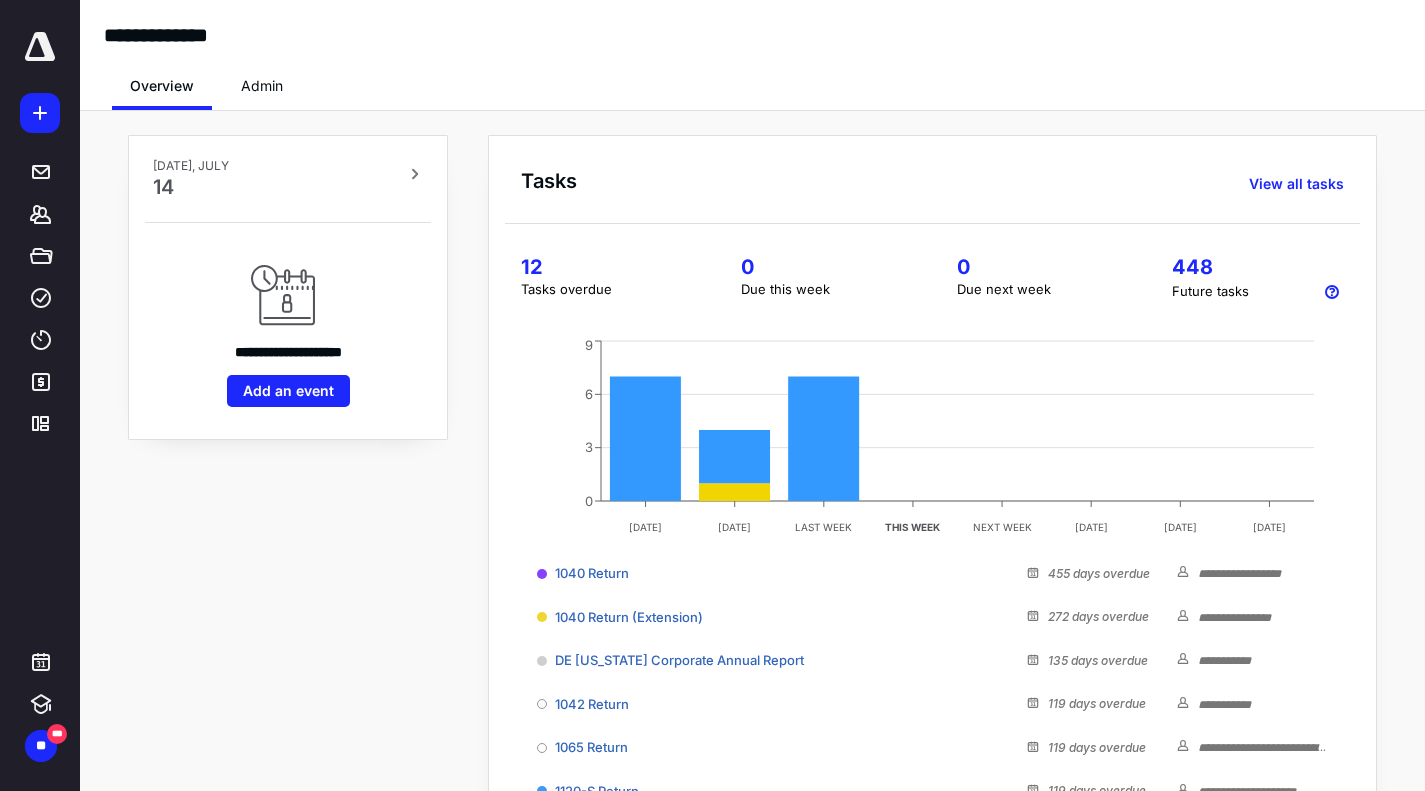 click on "**********" at bounding box center [288, 581] 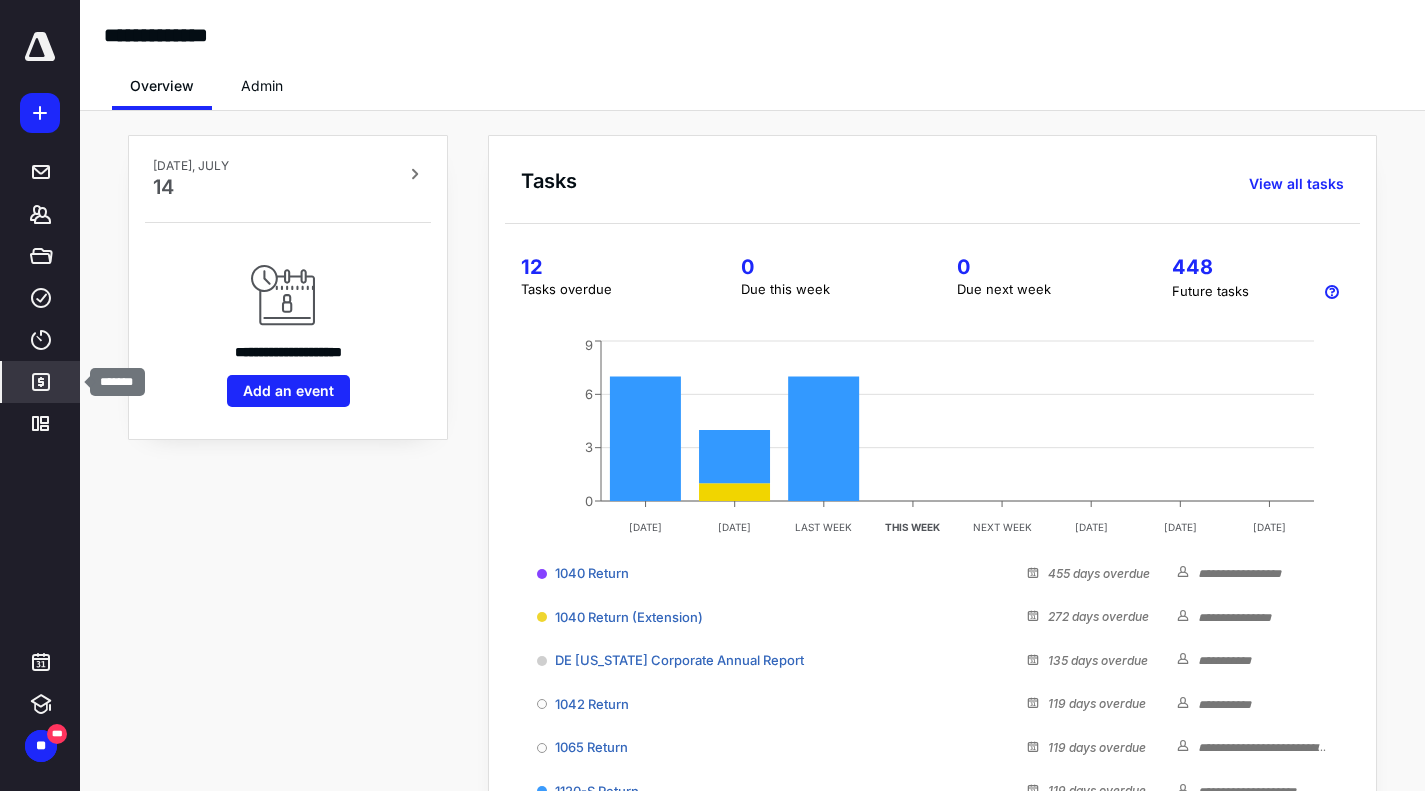 click on "*******" at bounding box center (41, 382) 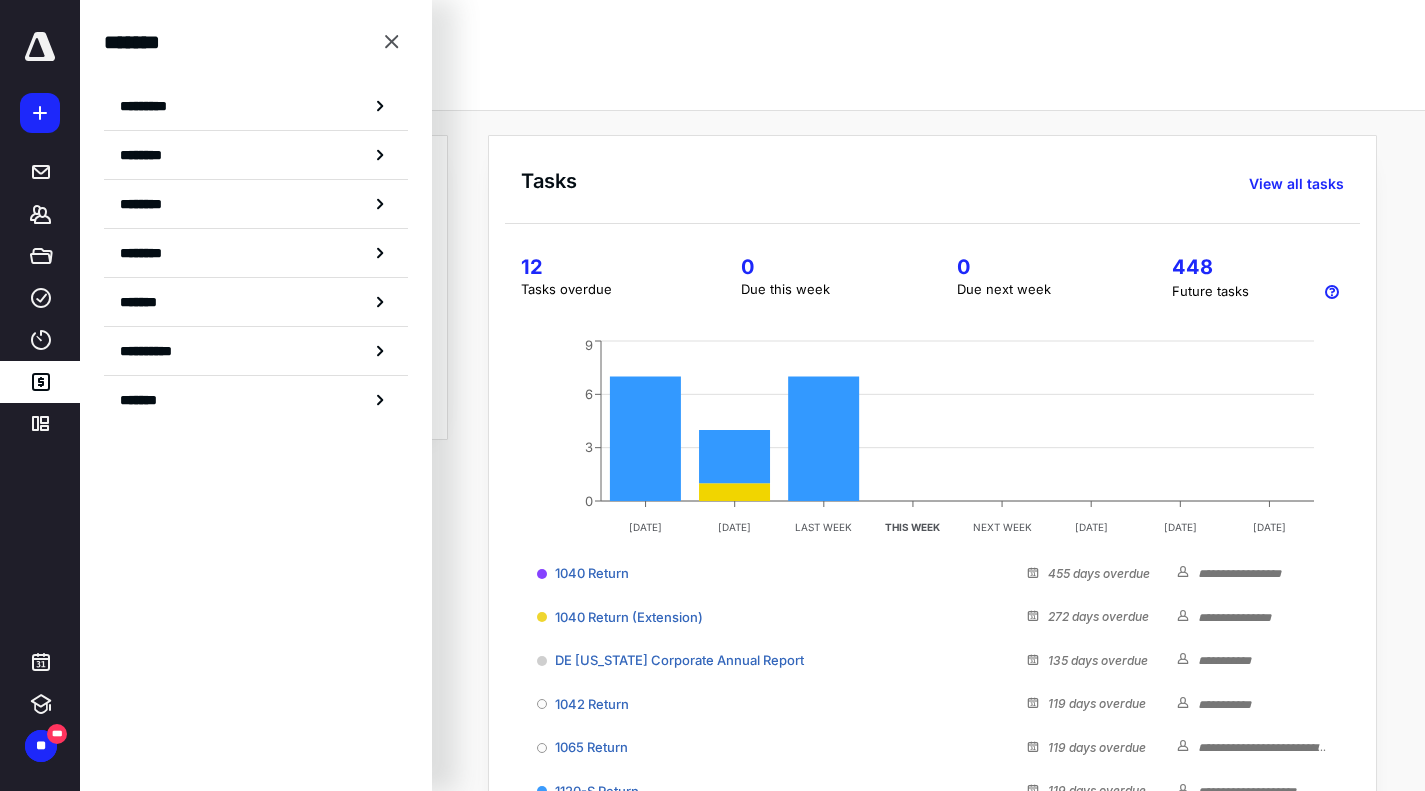 click on "***** ******* ***** **** **** ******* *********" at bounding box center (40, 238) 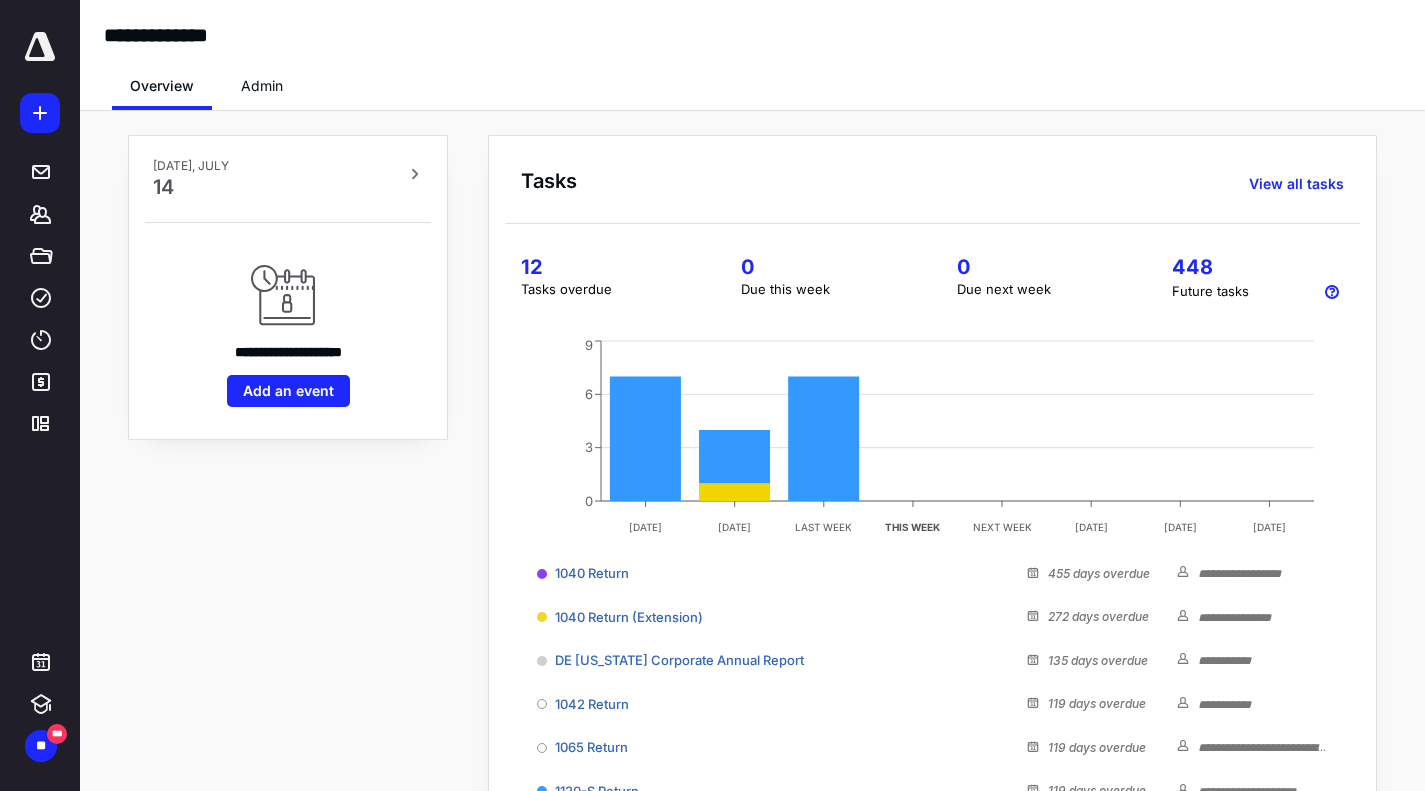 click 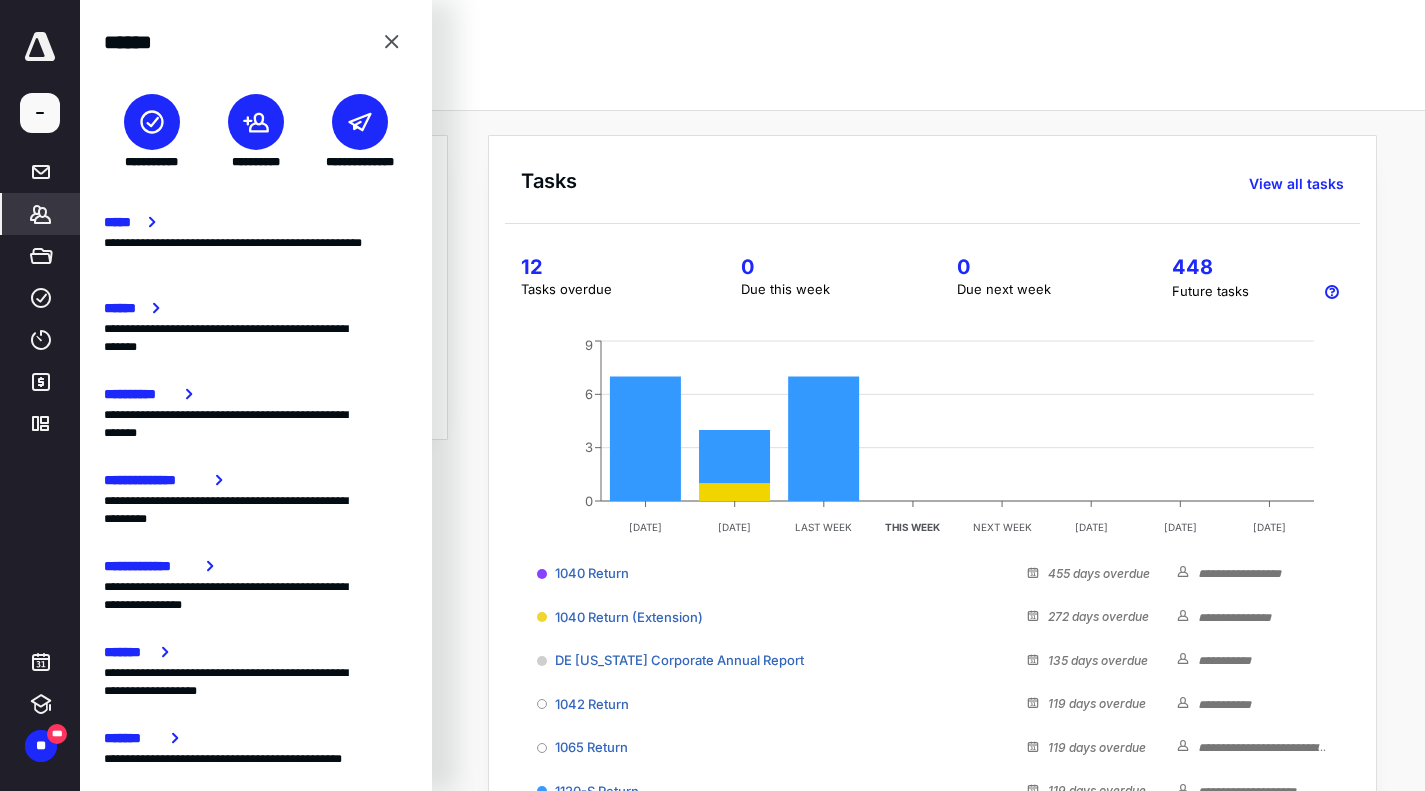 click 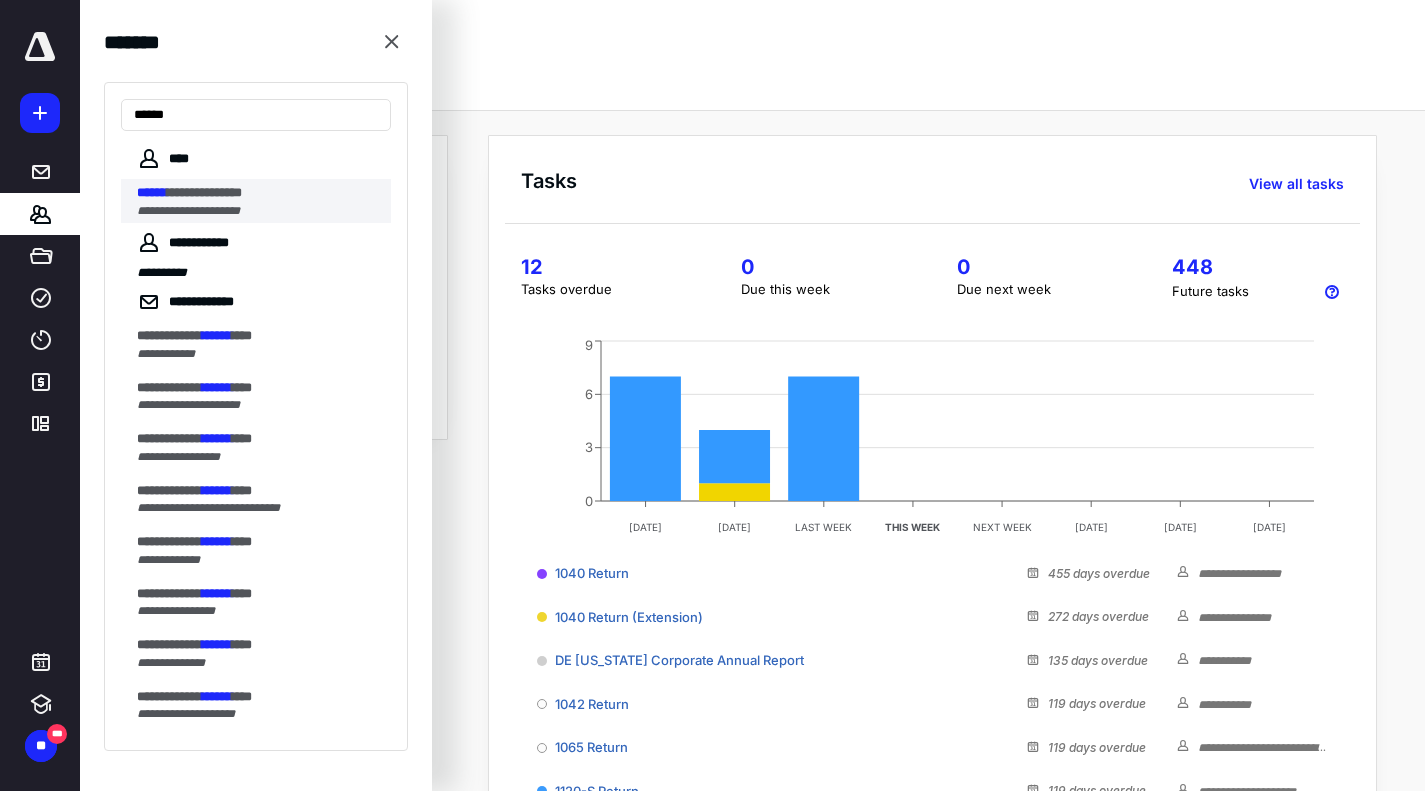 type on "******" 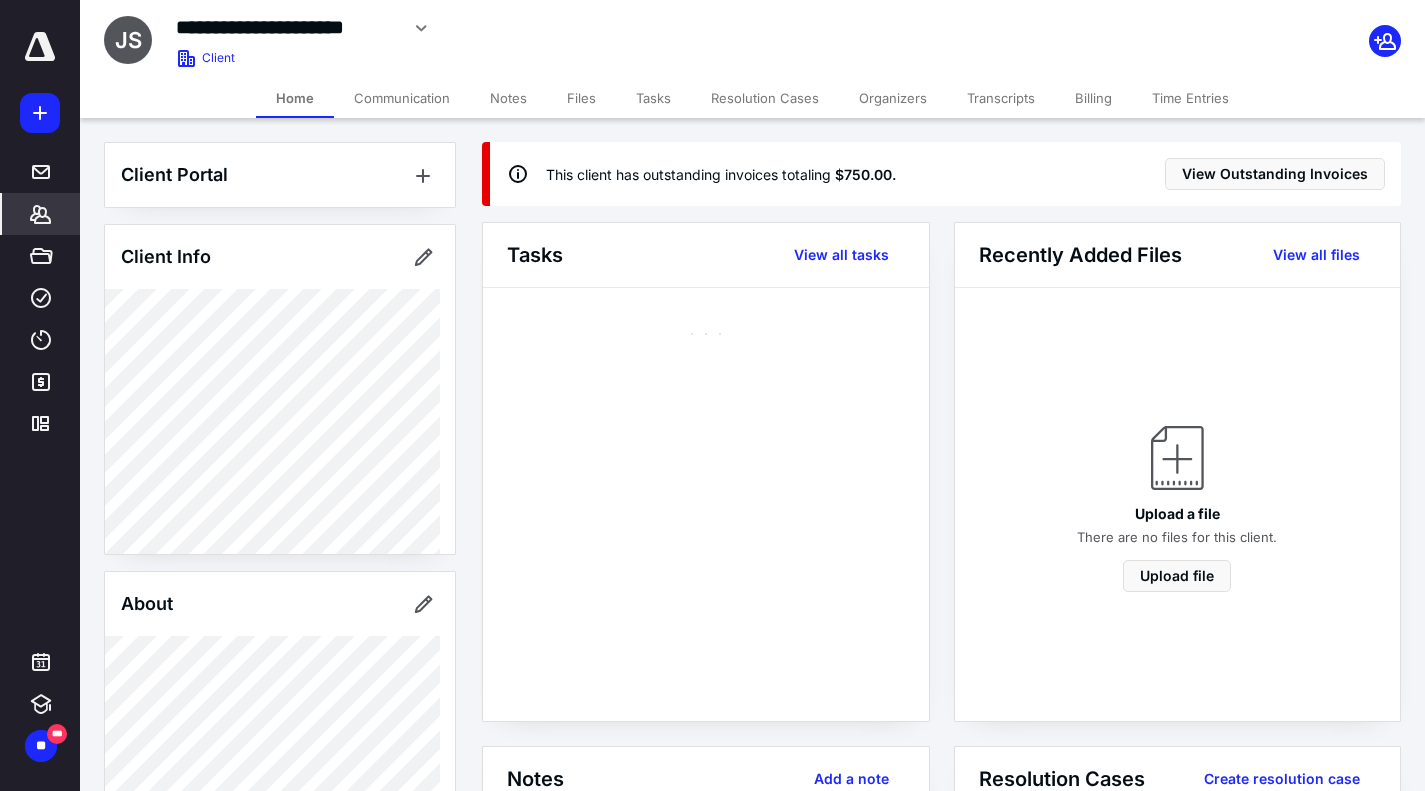 click on "Billing" at bounding box center [1093, 98] 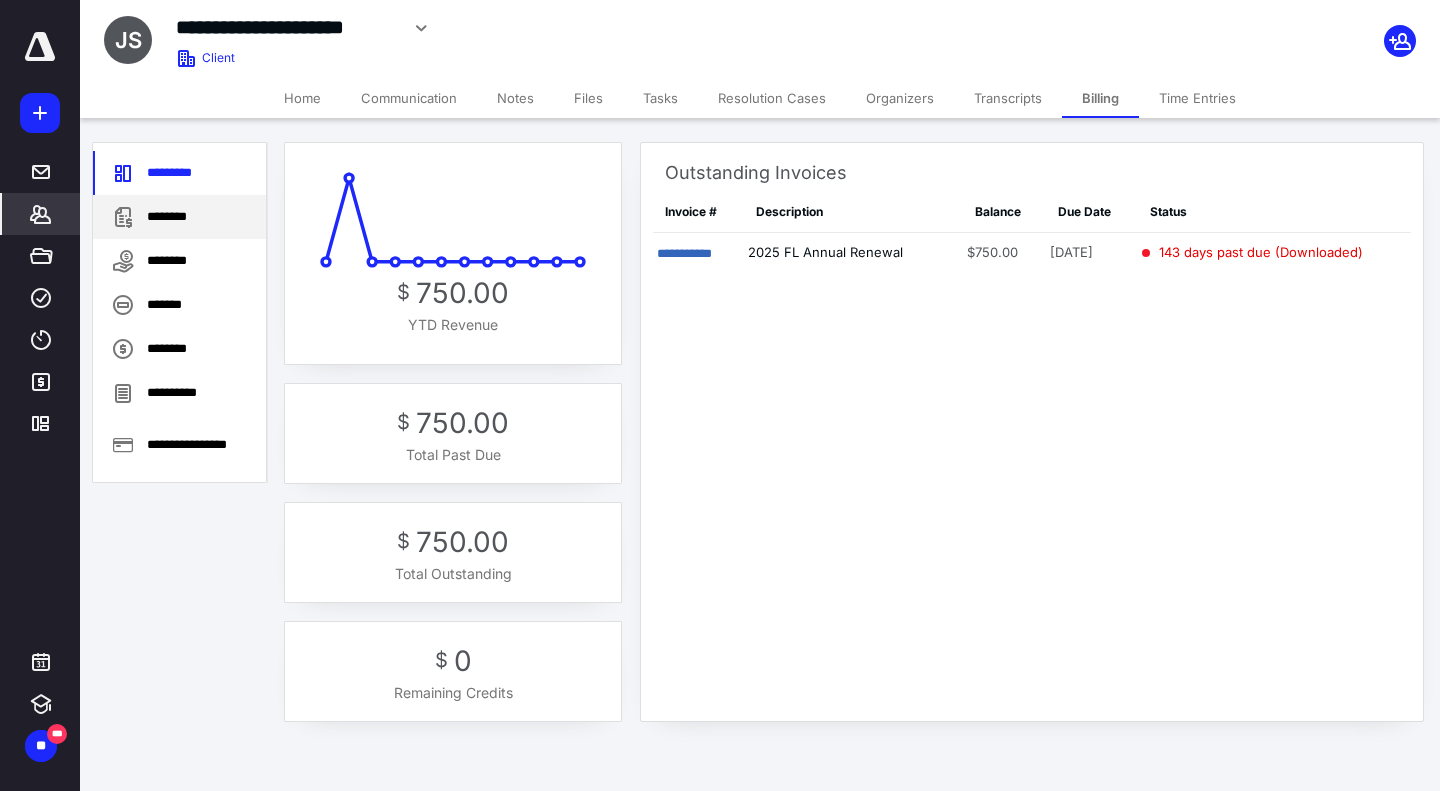 click 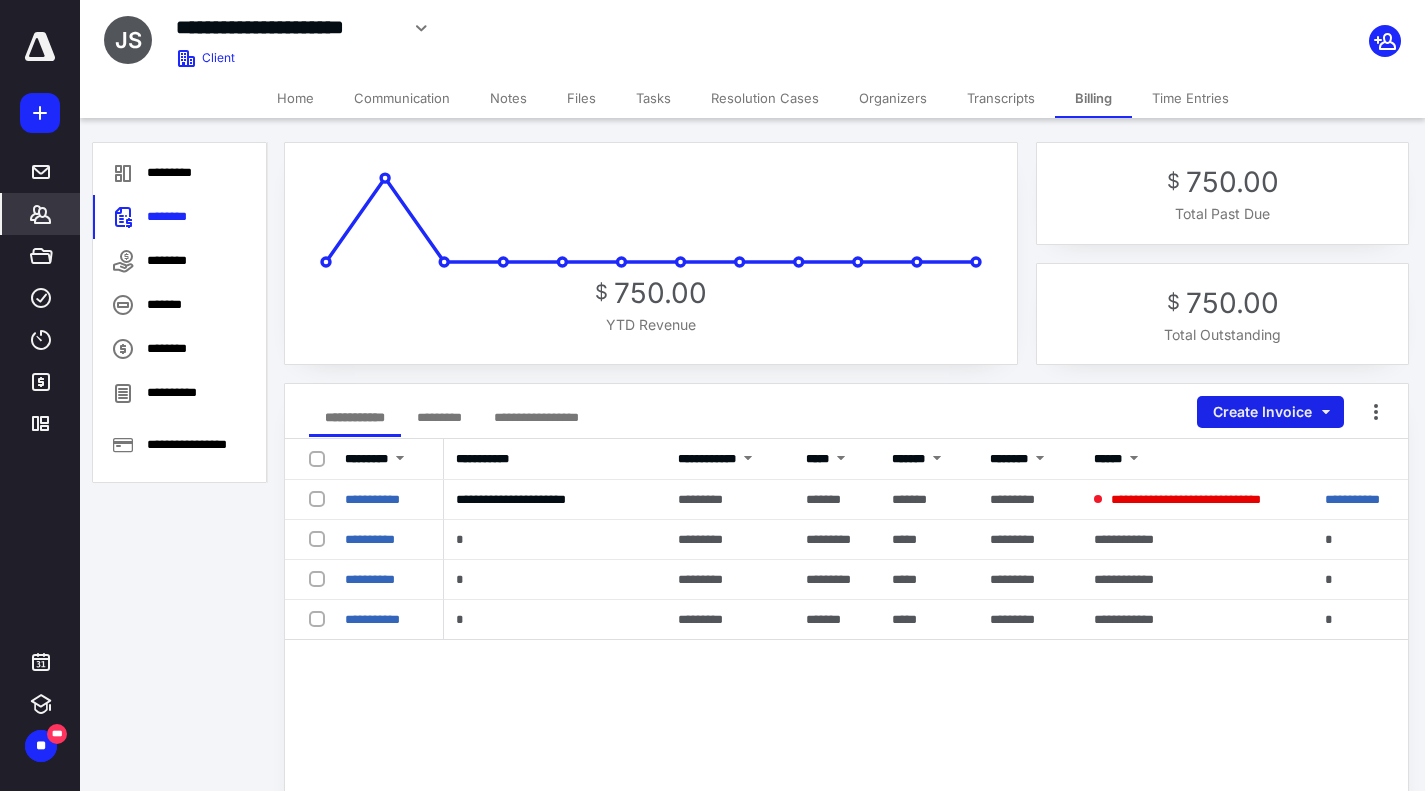 click on "Create Invoice" at bounding box center [1270, 412] 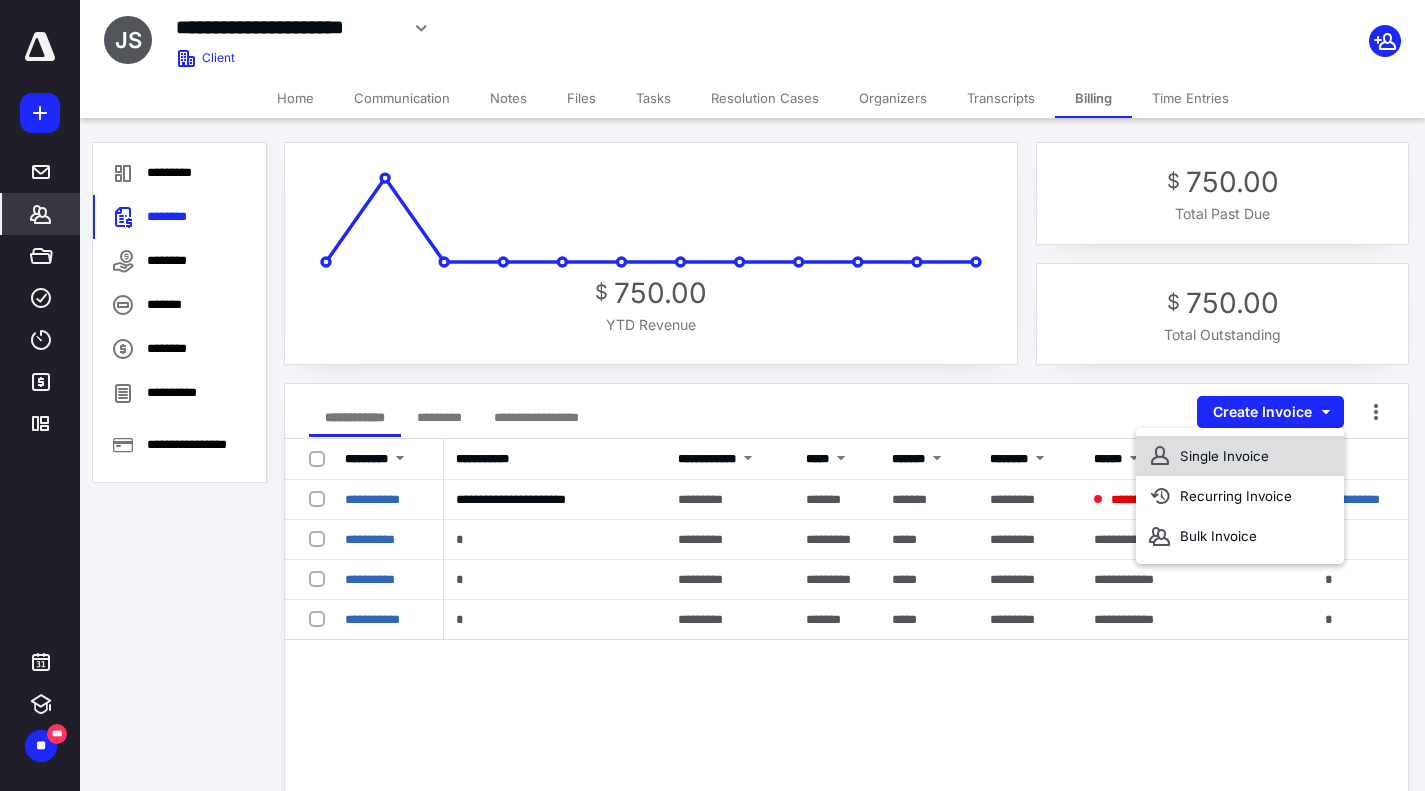 click on "Single Invoice" at bounding box center (1240, 456) 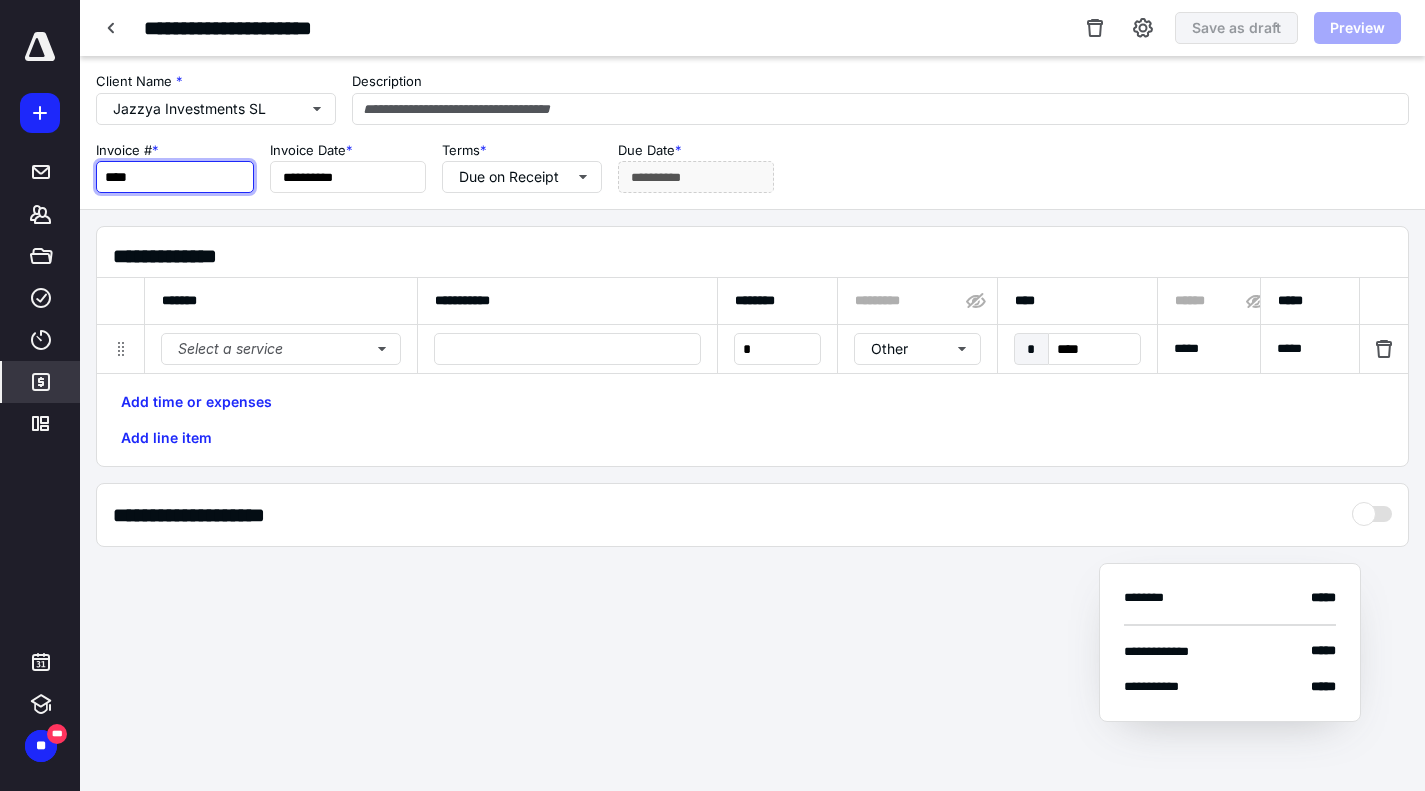 drag, startPoint x: 137, startPoint y: 173, endPoint x: 83, endPoint y: 171, distance: 54.037025 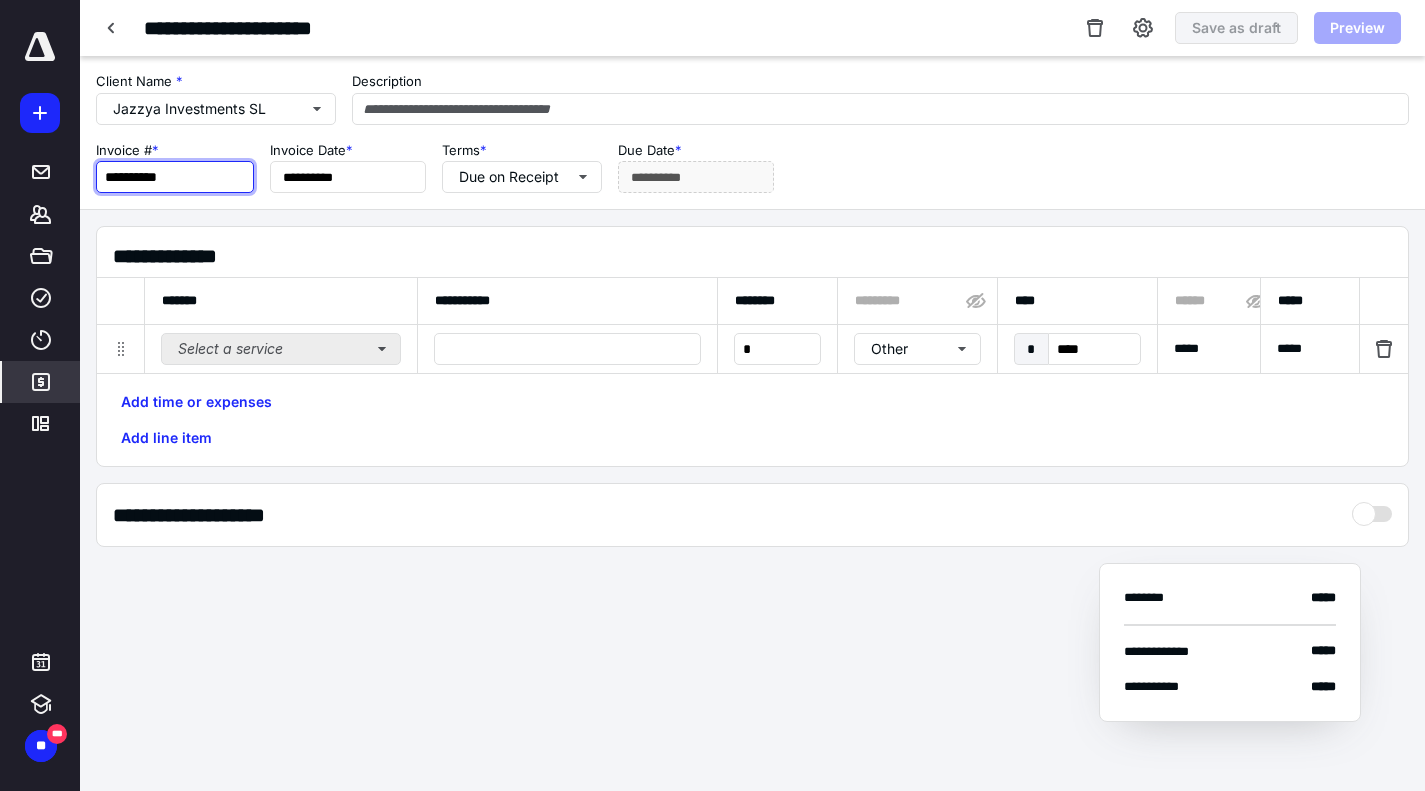 type on "**********" 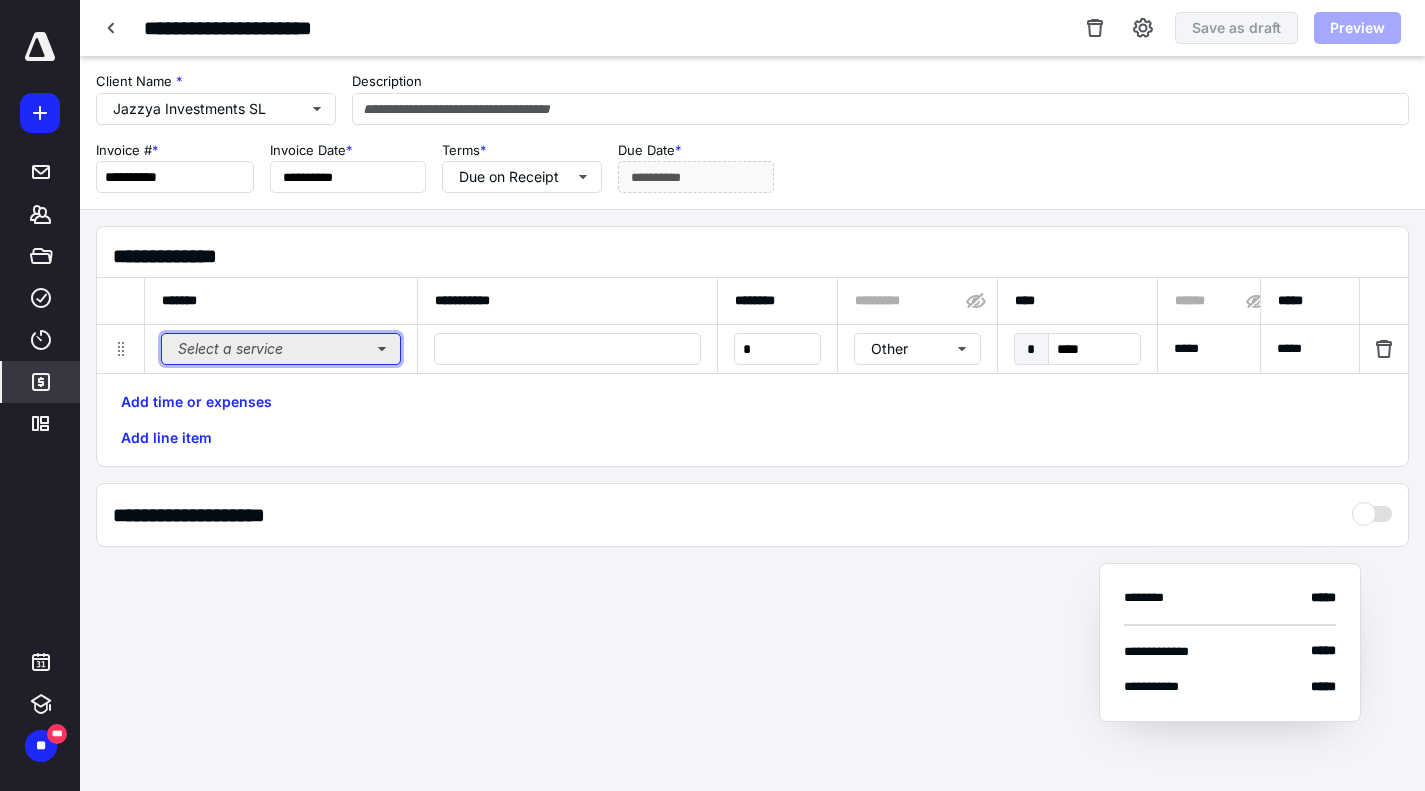 click on "Select a service" at bounding box center [281, 349] 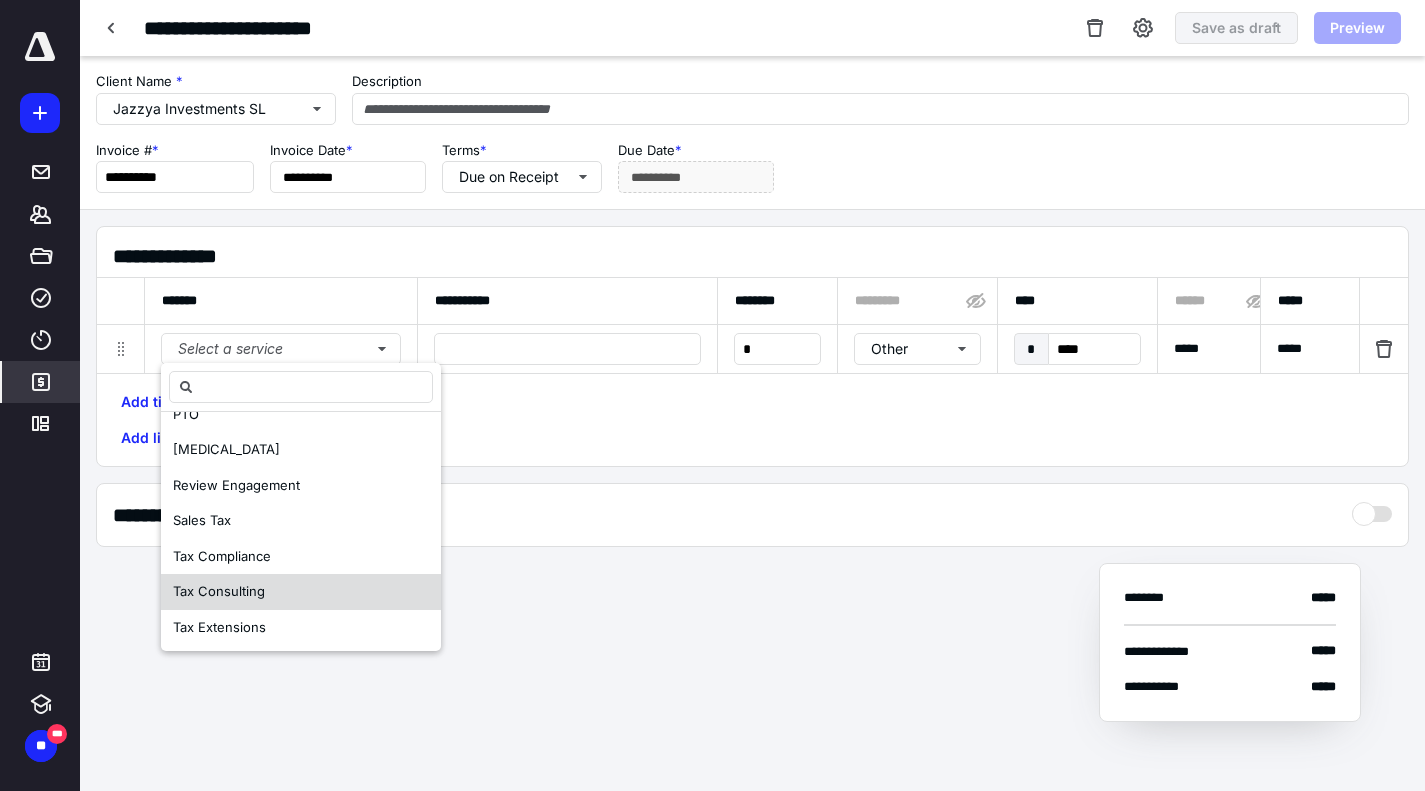 scroll, scrollTop: 487, scrollLeft: 0, axis: vertical 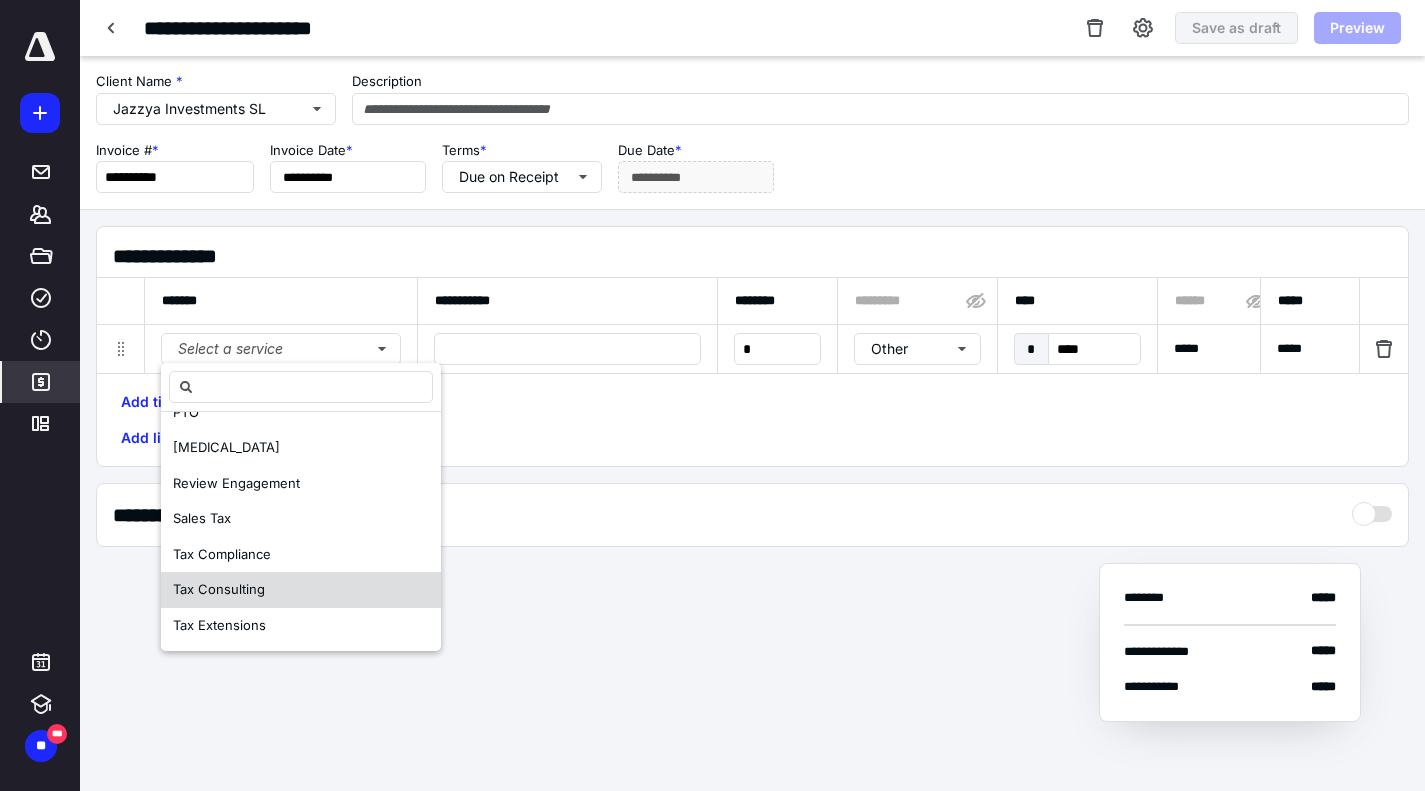 click on "Tax Consulting" at bounding box center [301, 590] 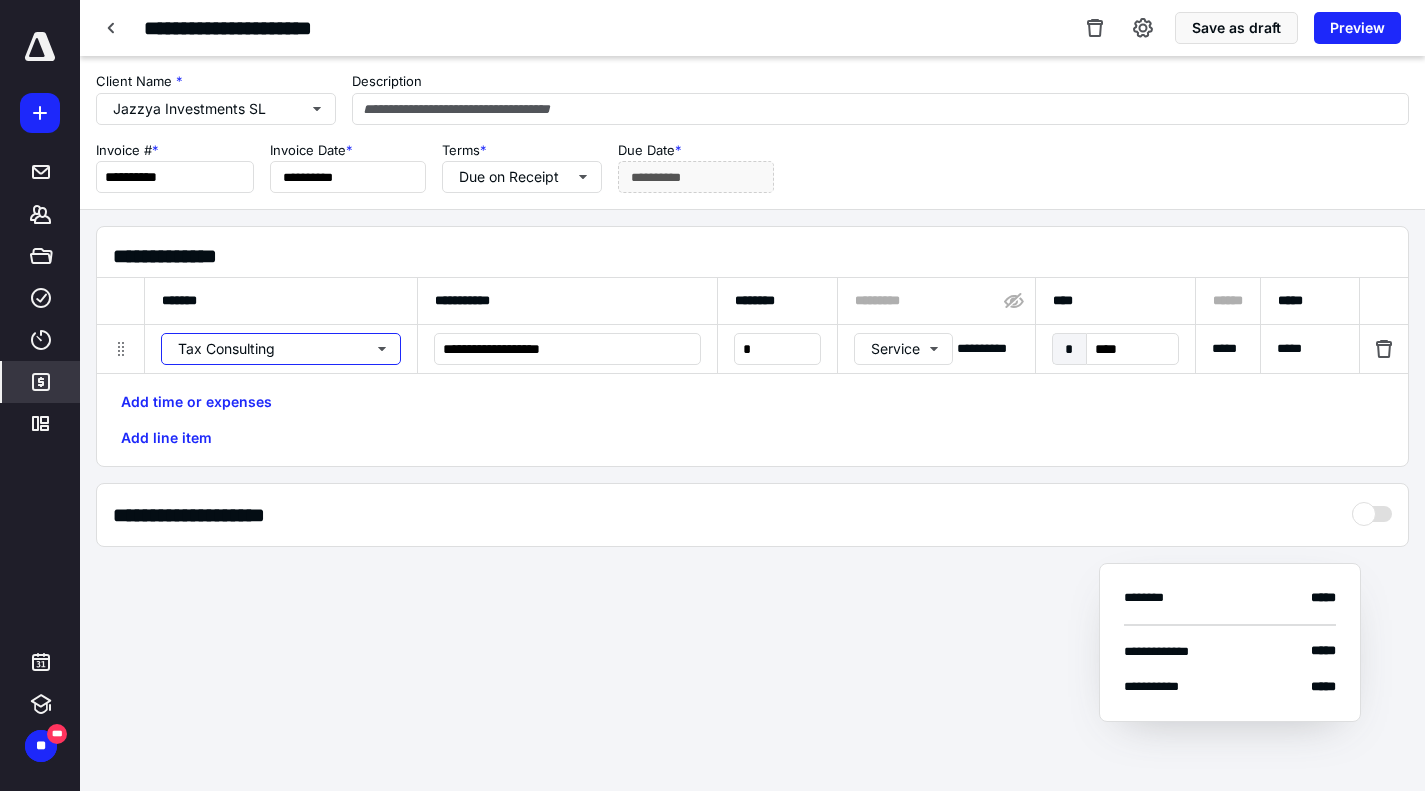 scroll, scrollTop: 0, scrollLeft: 0, axis: both 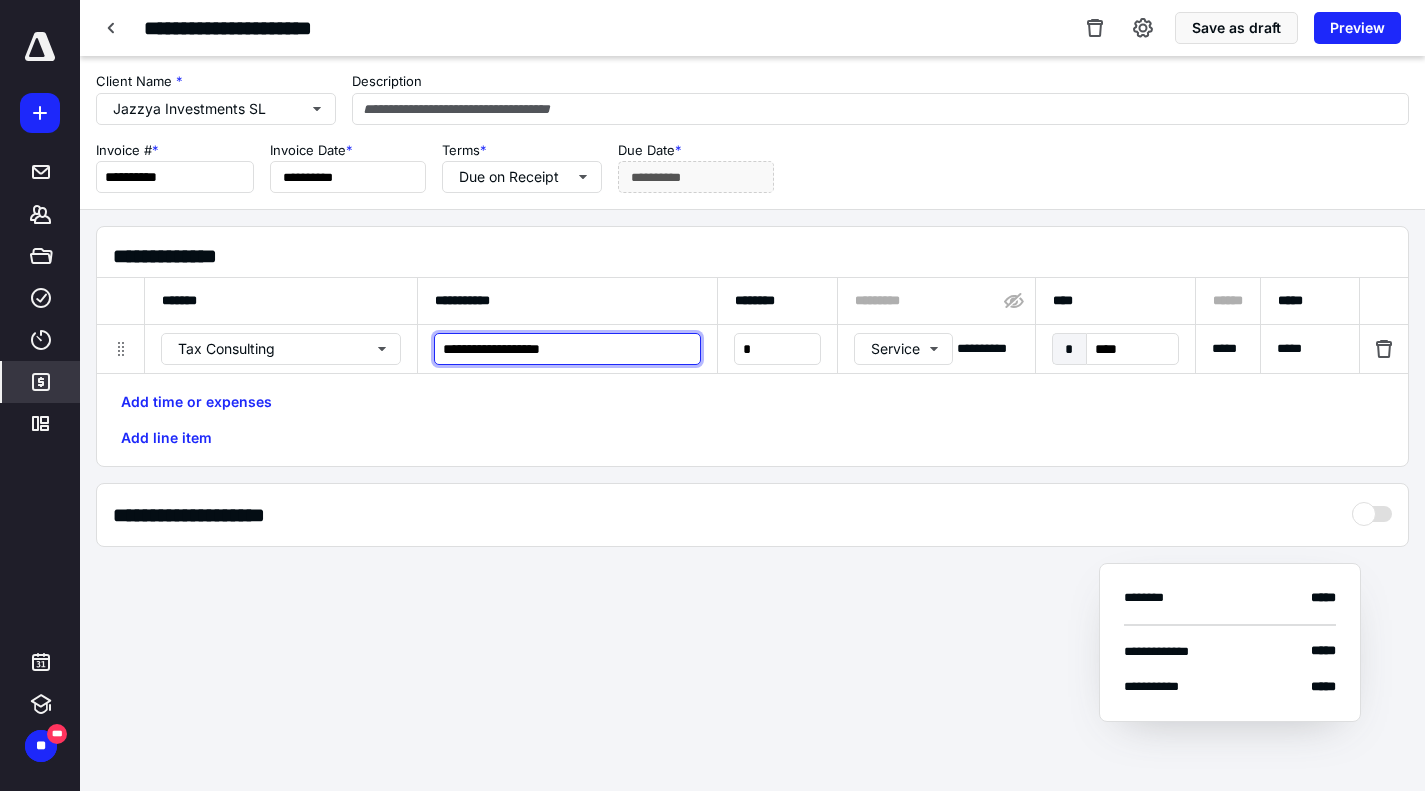 drag, startPoint x: 601, startPoint y: 347, endPoint x: 245, endPoint y: 328, distance: 356.50665 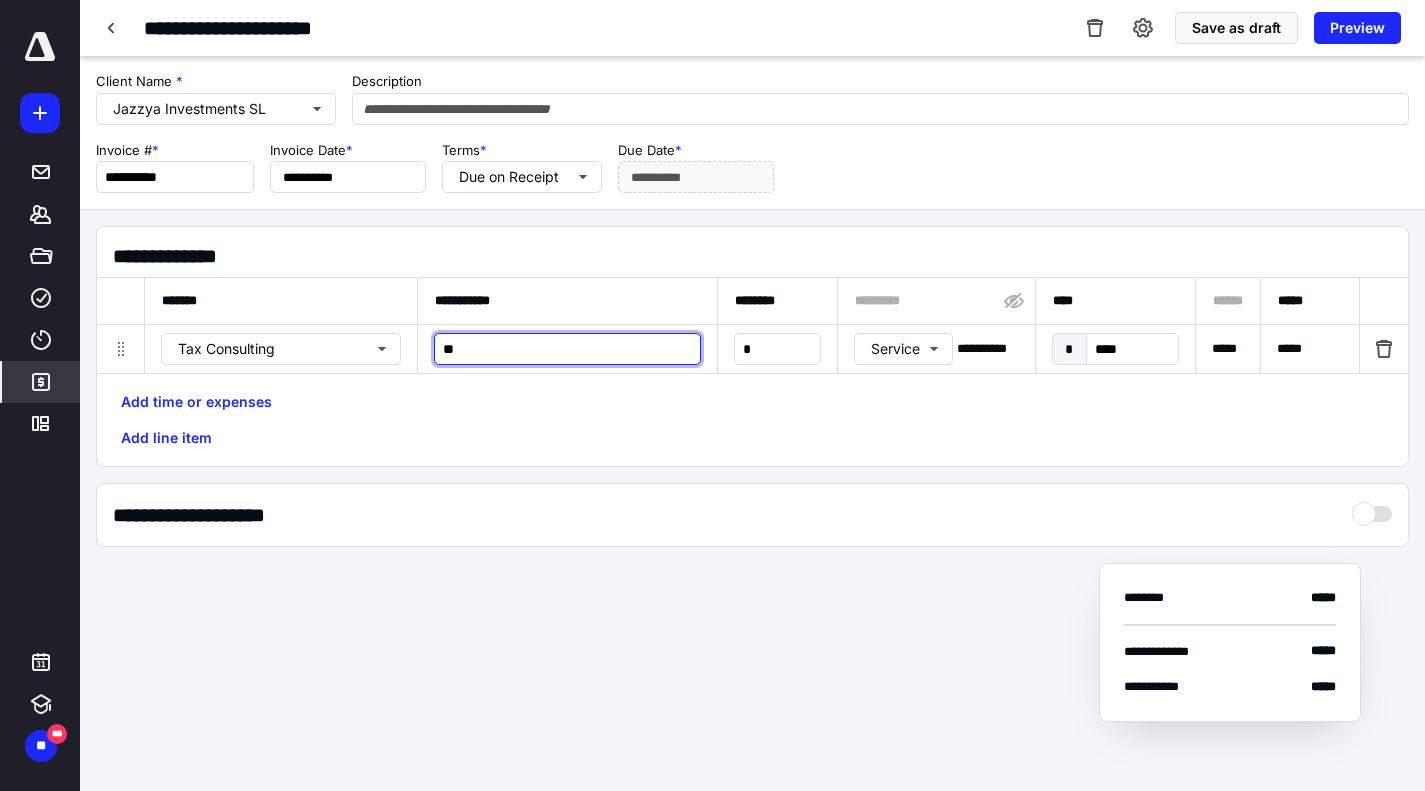 type on "*" 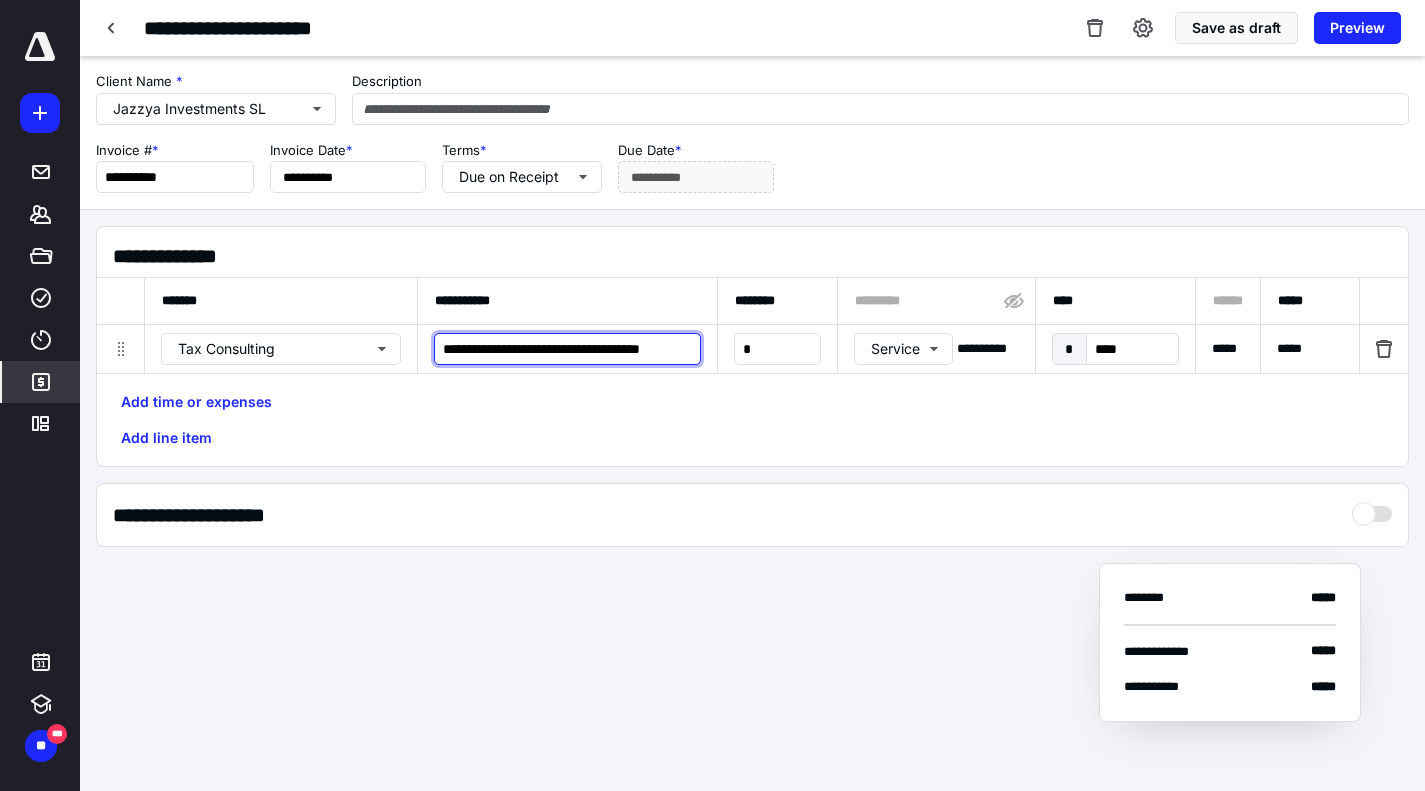 scroll, scrollTop: 0, scrollLeft: 4, axis: horizontal 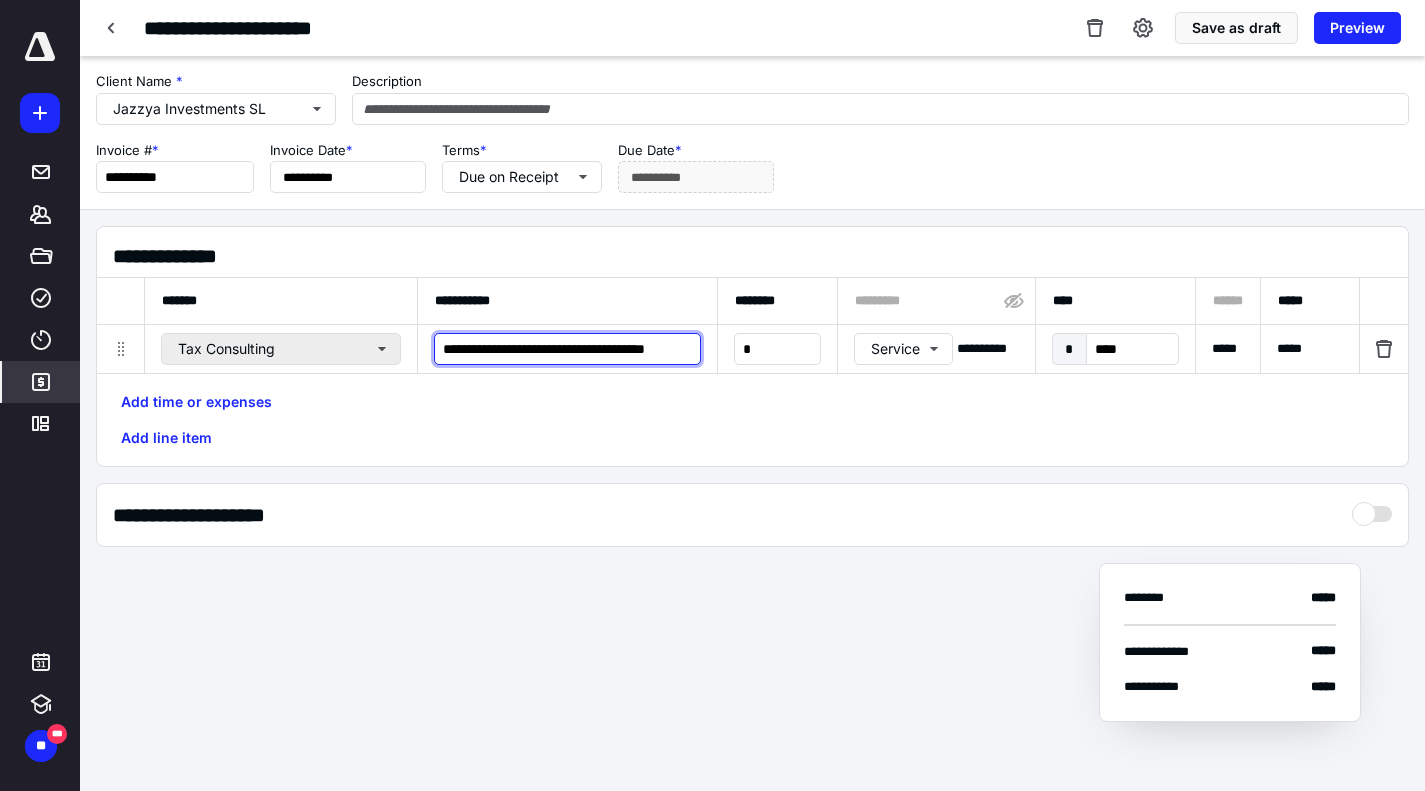 drag, startPoint x: 494, startPoint y: 344, endPoint x: 364, endPoint y: 341, distance: 130.0346 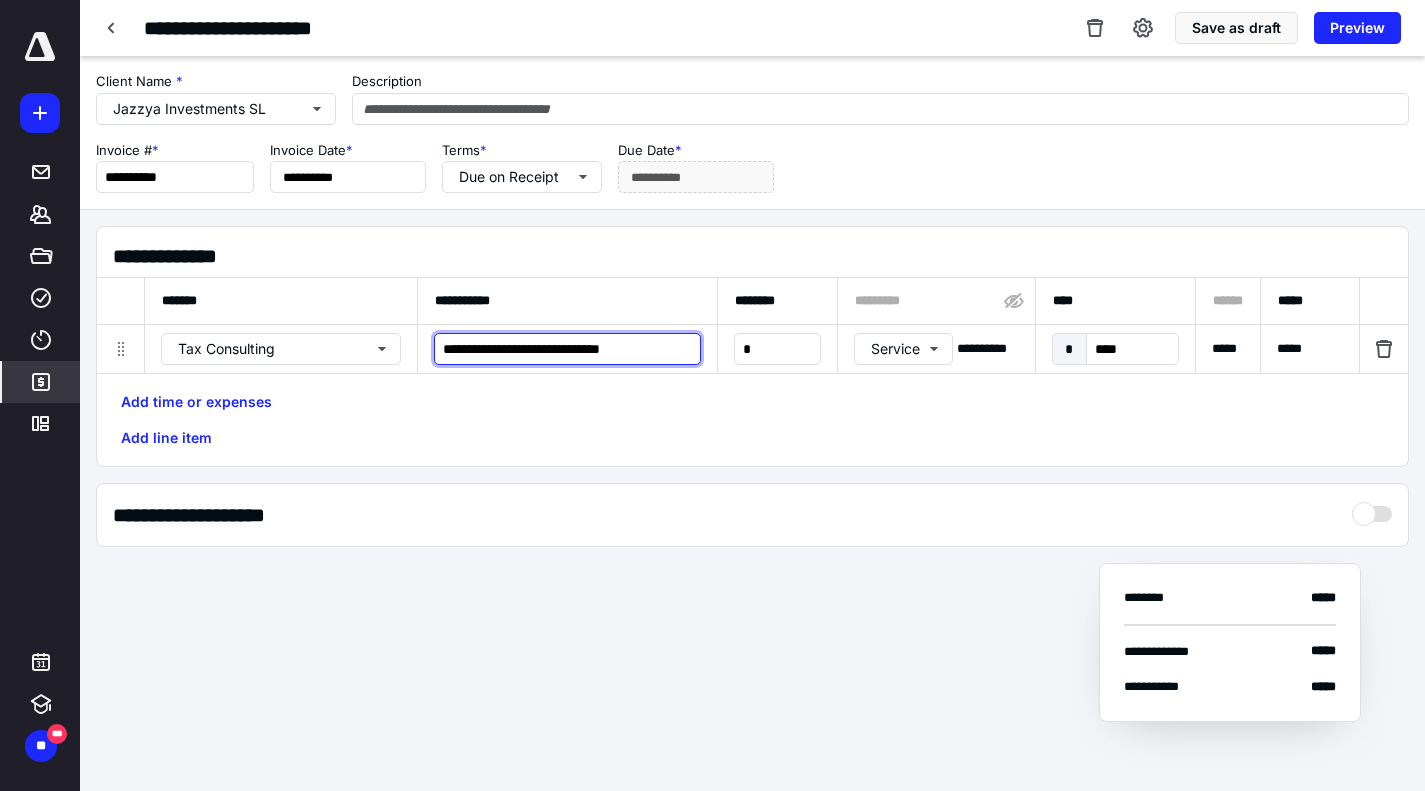 click on "**********" at bounding box center (567, 349) 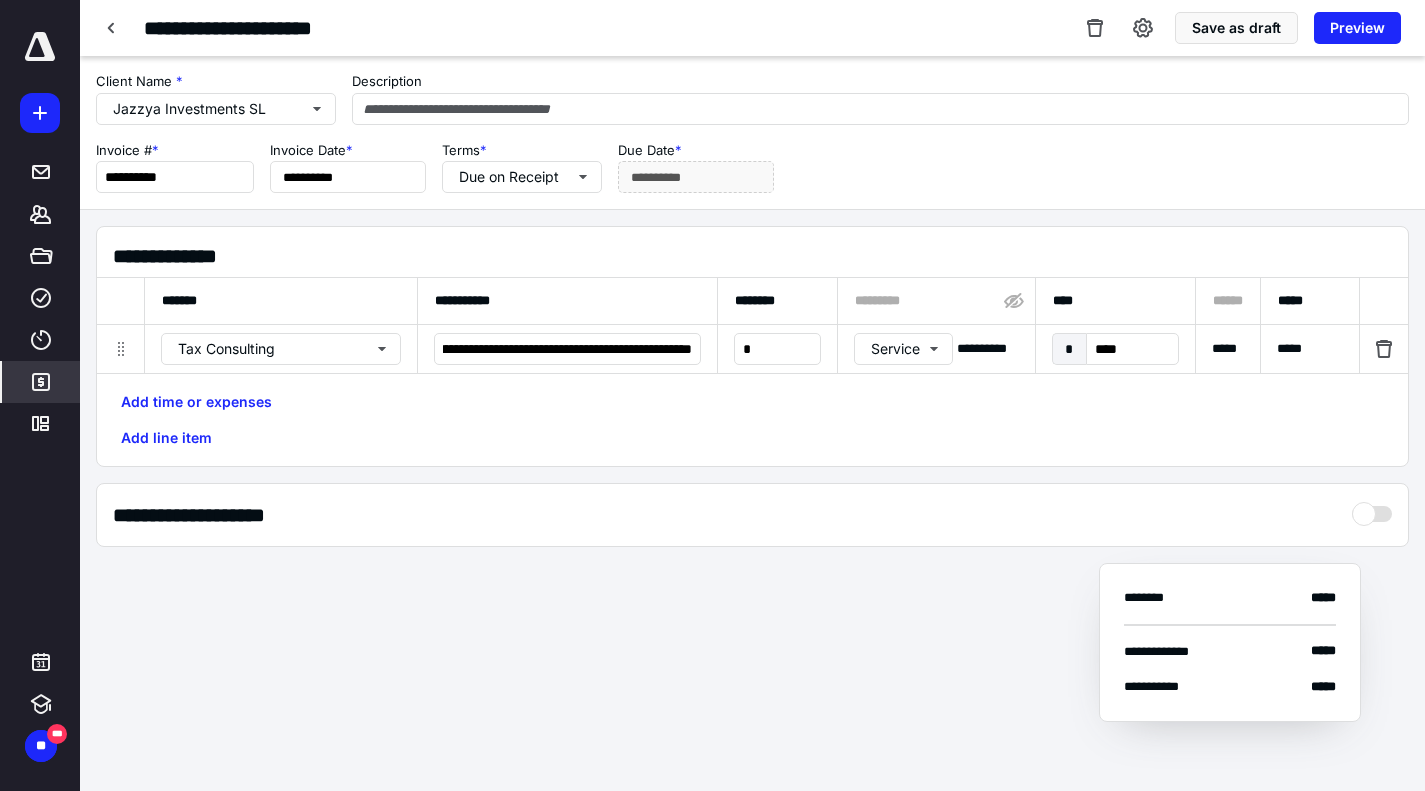 scroll, scrollTop: 0, scrollLeft: 0, axis: both 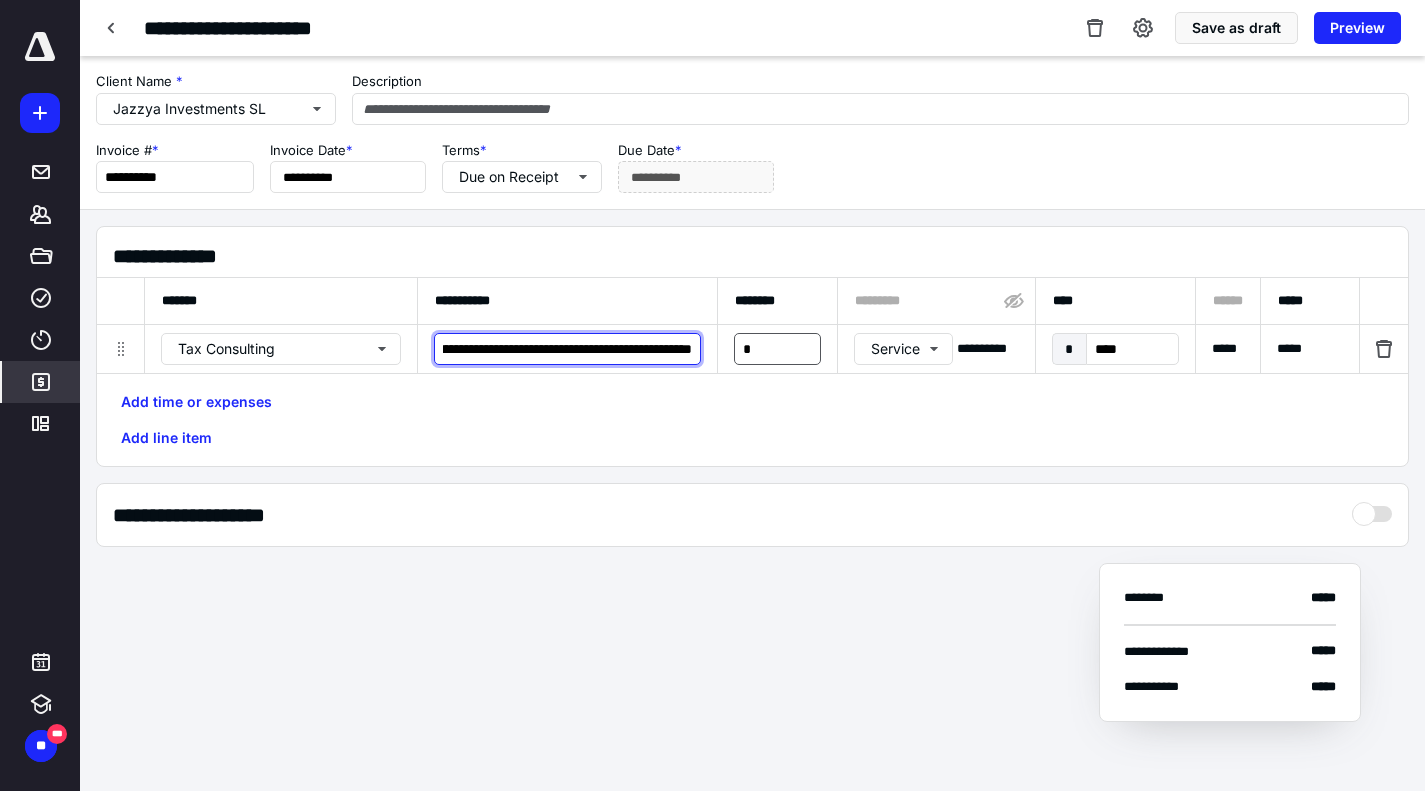 drag, startPoint x: 671, startPoint y: 340, endPoint x: 742, endPoint y: 347, distance: 71.34424 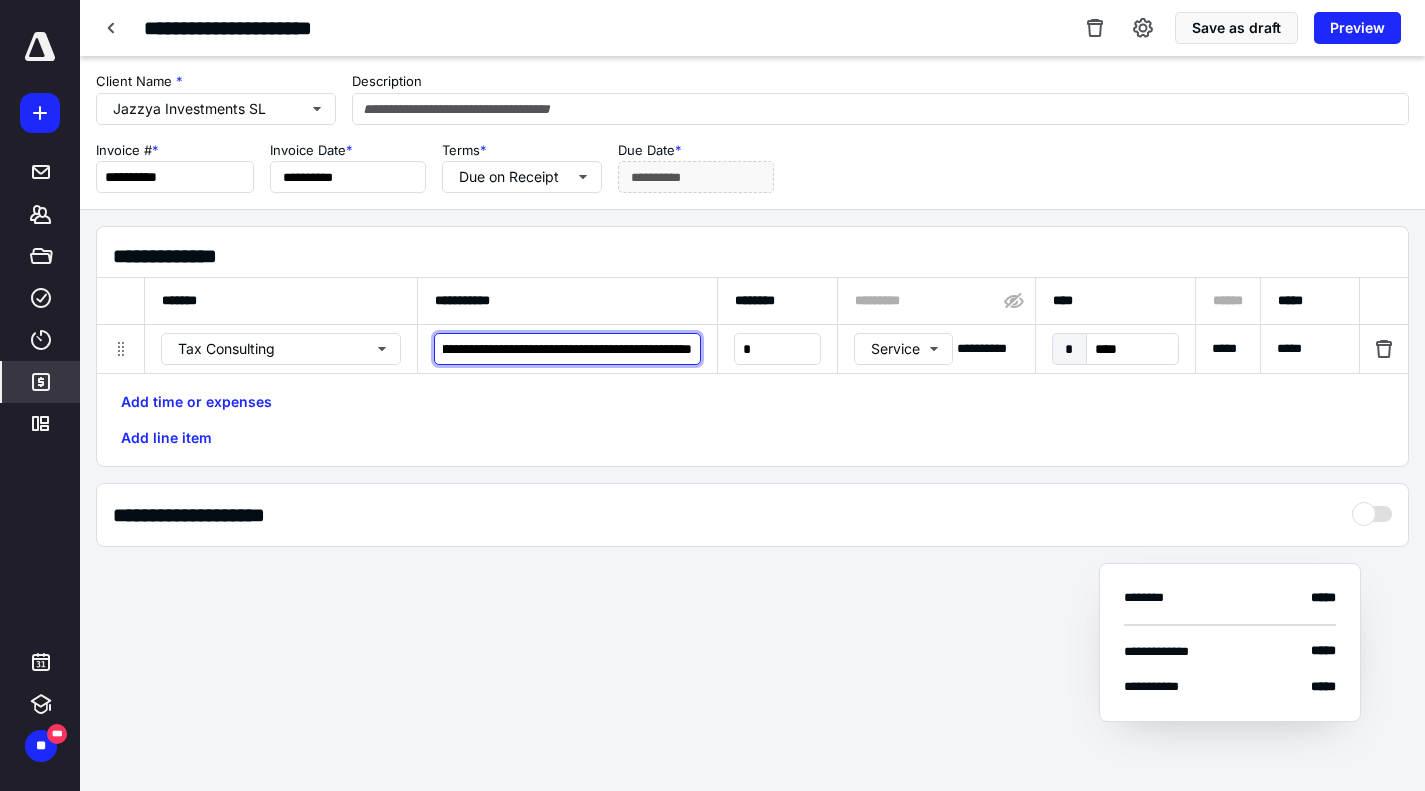 click on "**********" at bounding box center [567, 349] 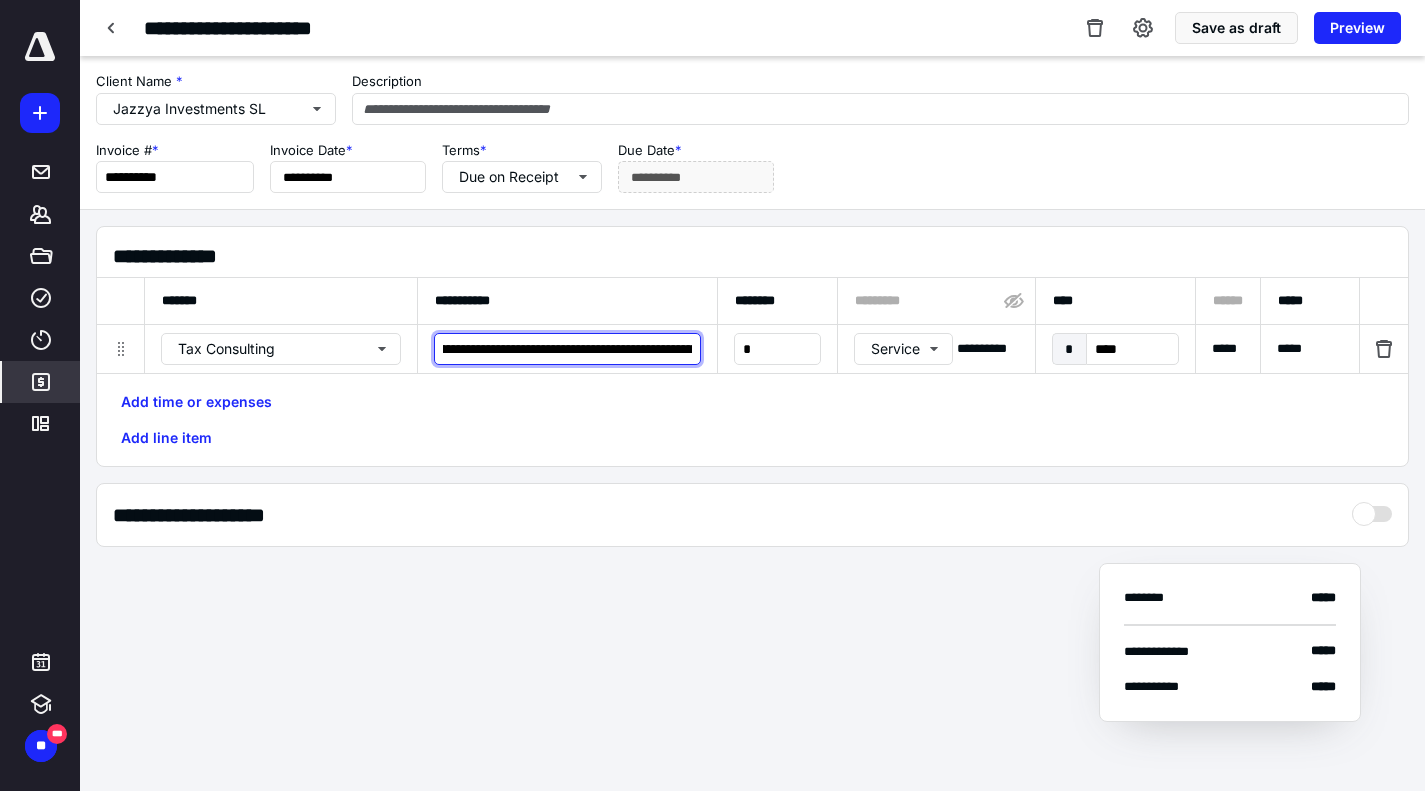 scroll, scrollTop: 0, scrollLeft: 413, axis: horizontal 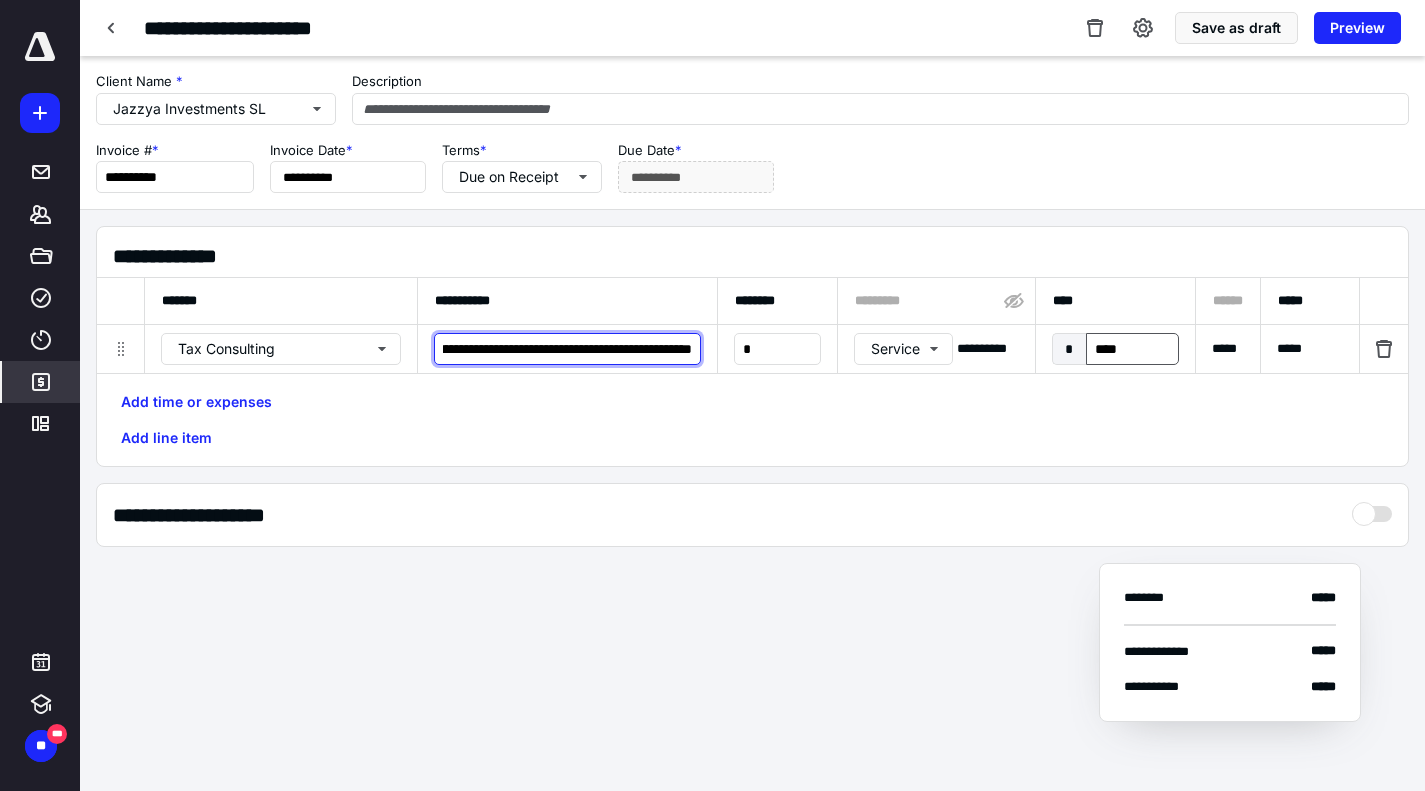 type on "**********" 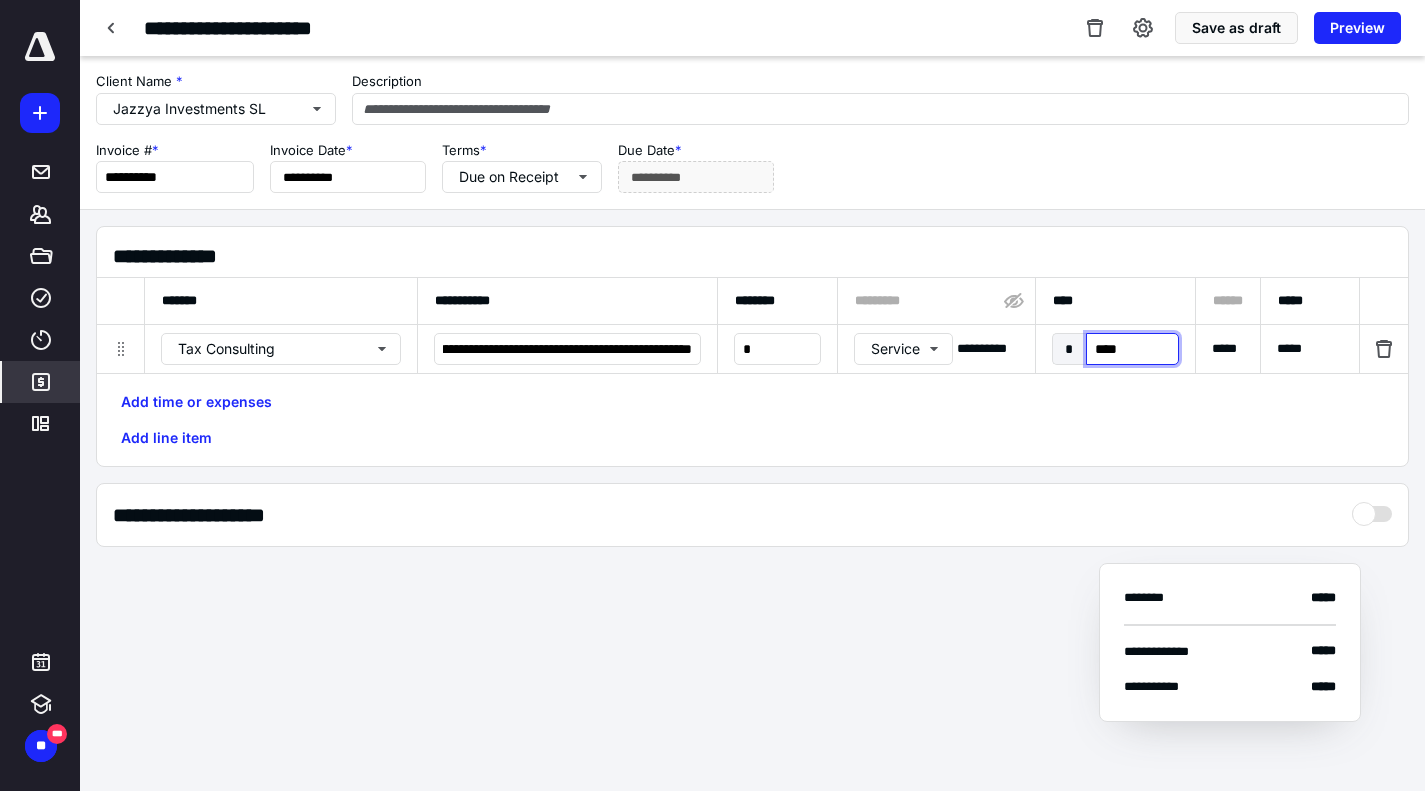click on "****" at bounding box center (1132, 349) 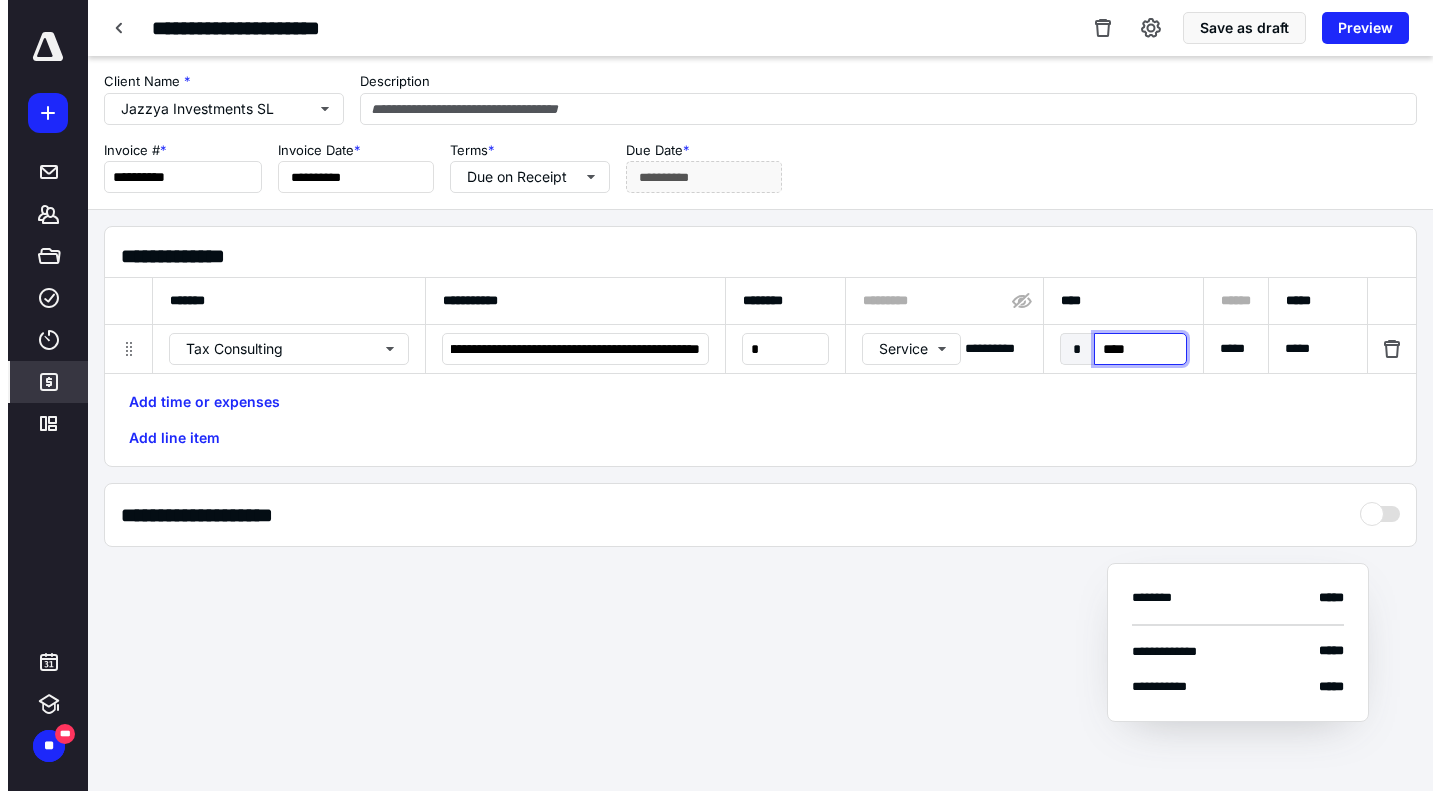 scroll, scrollTop: 0, scrollLeft: 0, axis: both 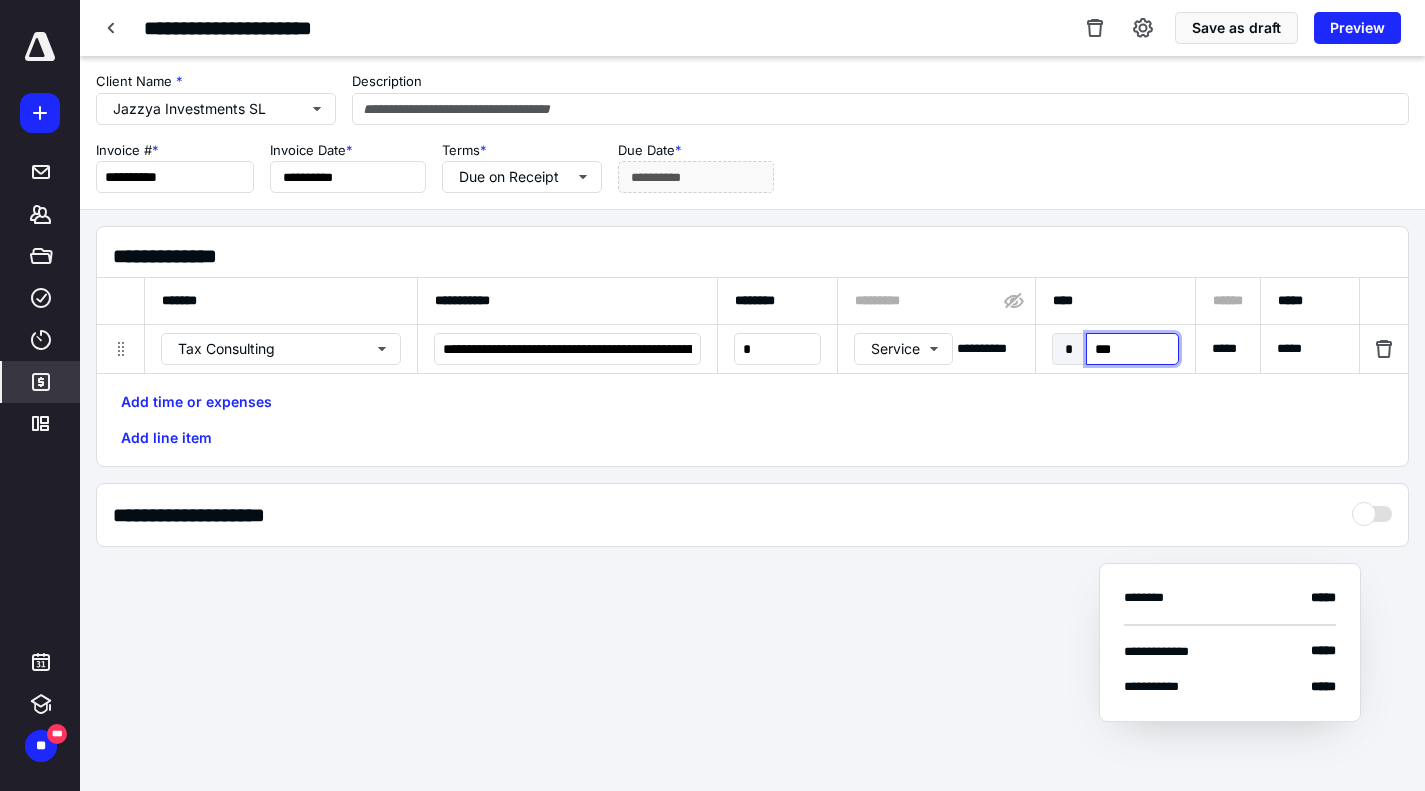 type on "****" 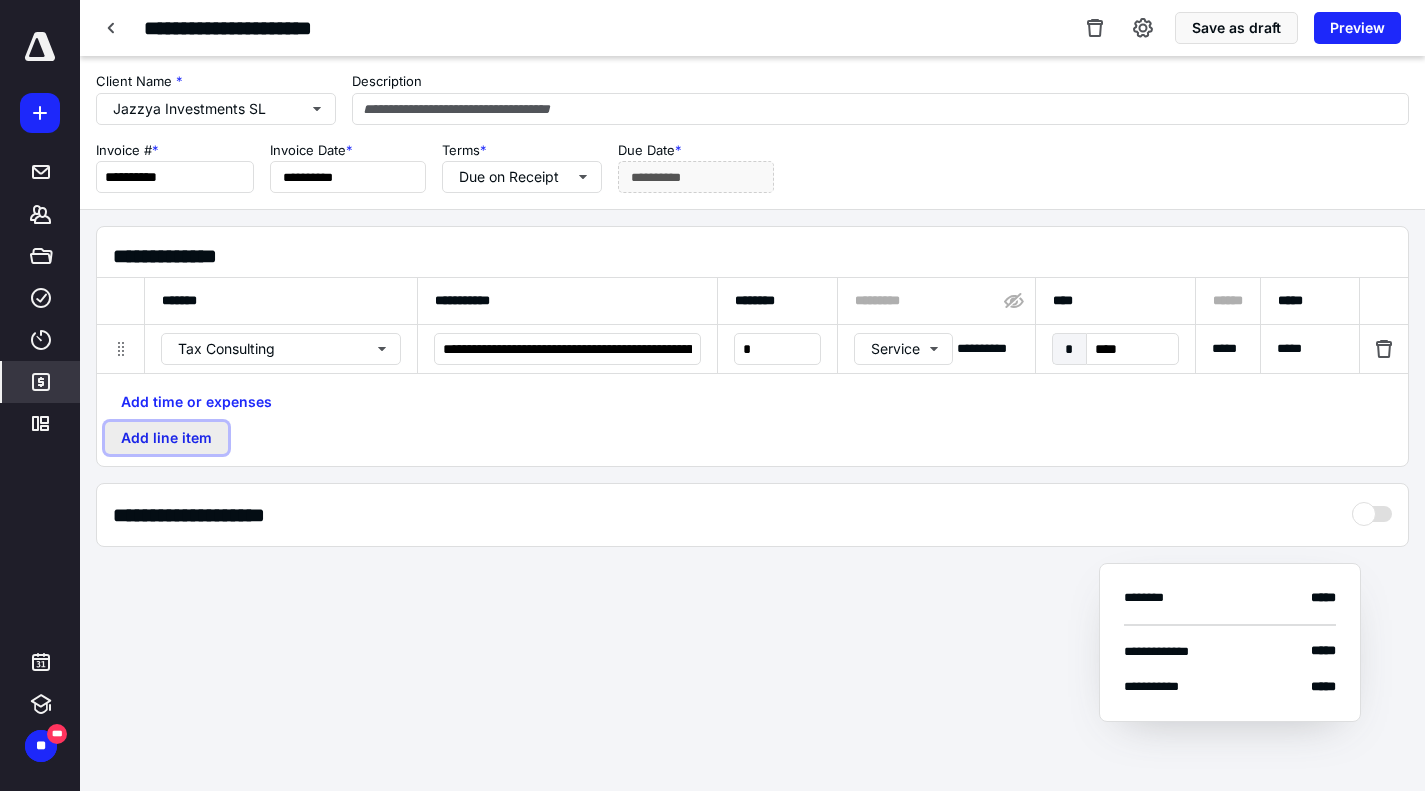 click on "Add line item" at bounding box center (166, 438) 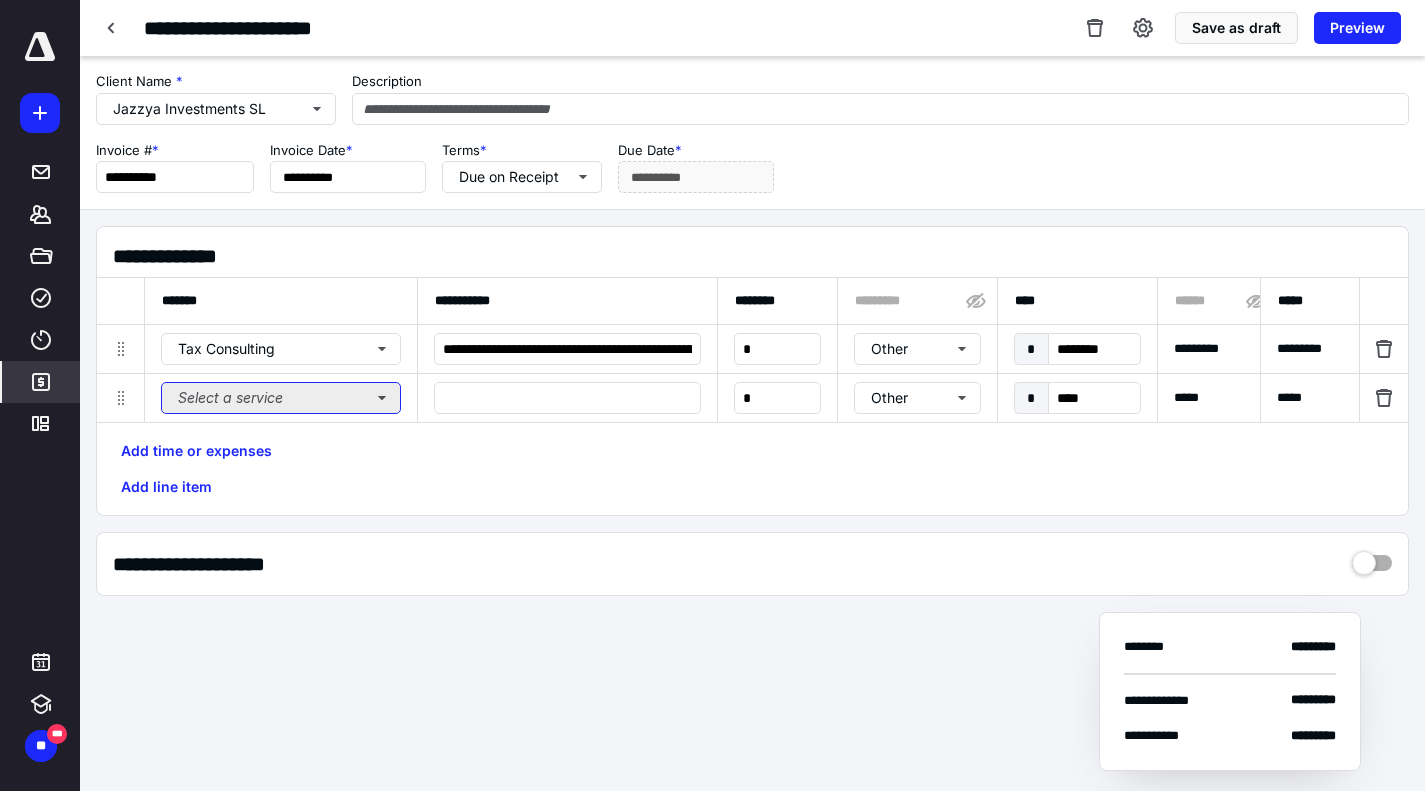 click on "Select a service" at bounding box center [281, 398] 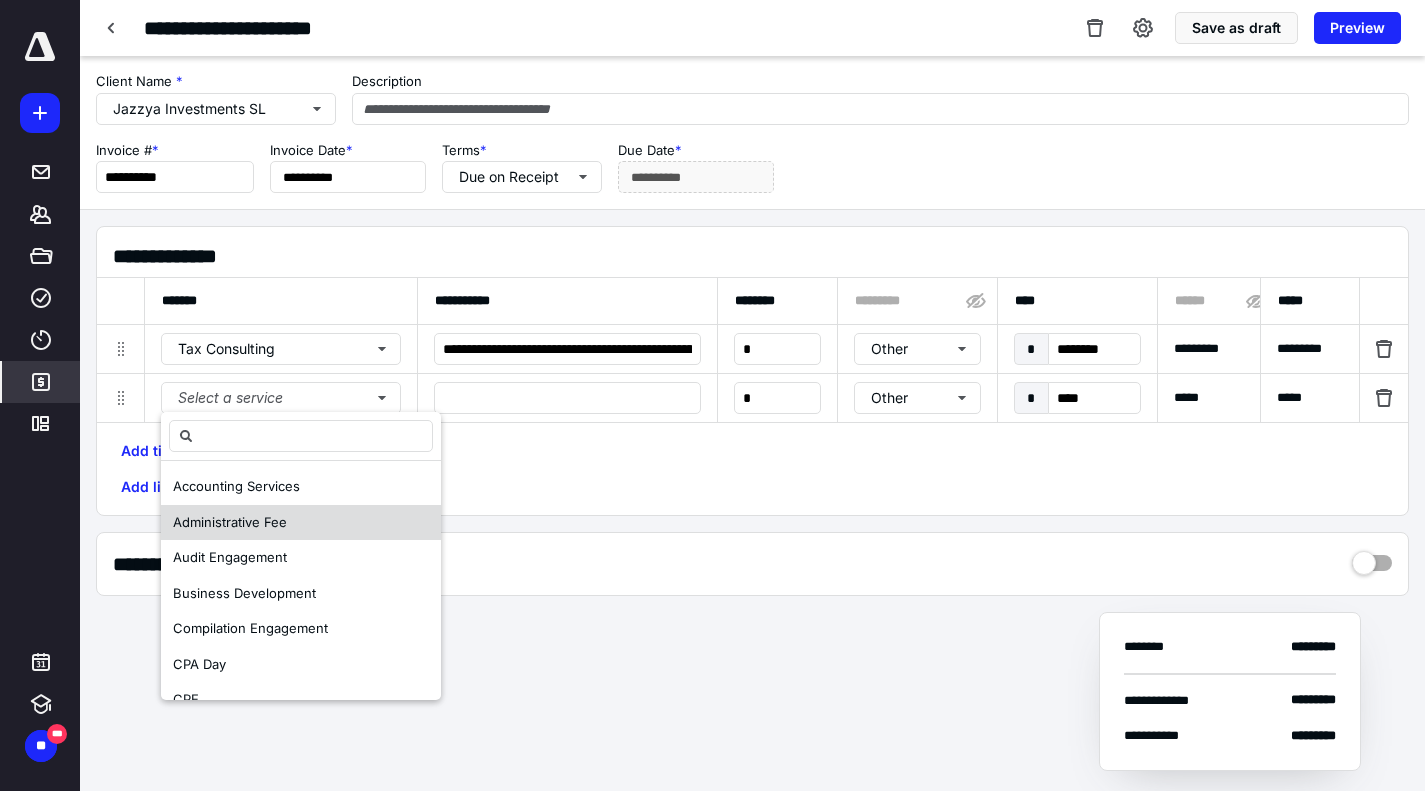 click on "Administrative Fee" at bounding box center [230, 522] 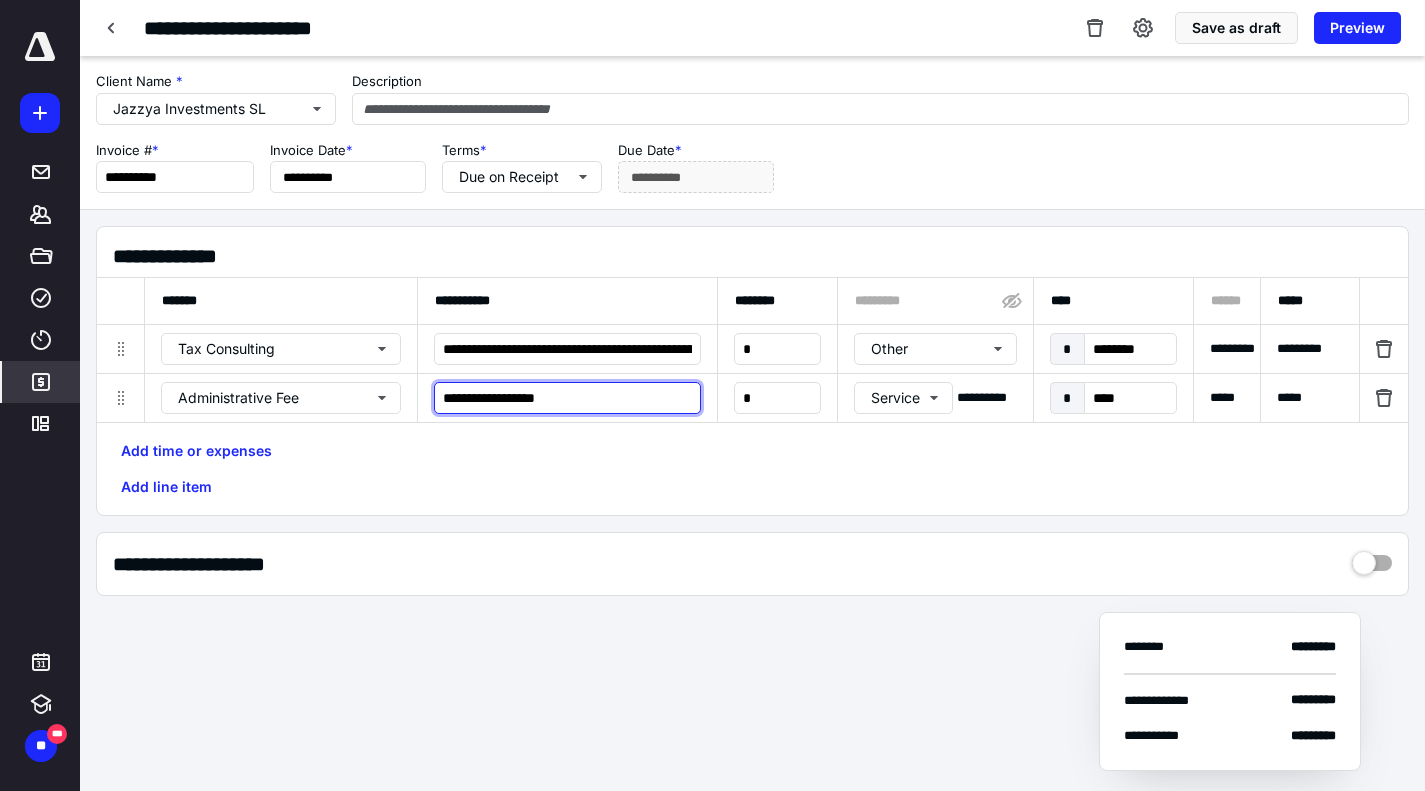 click on "**********" at bounding box center [567, 398] 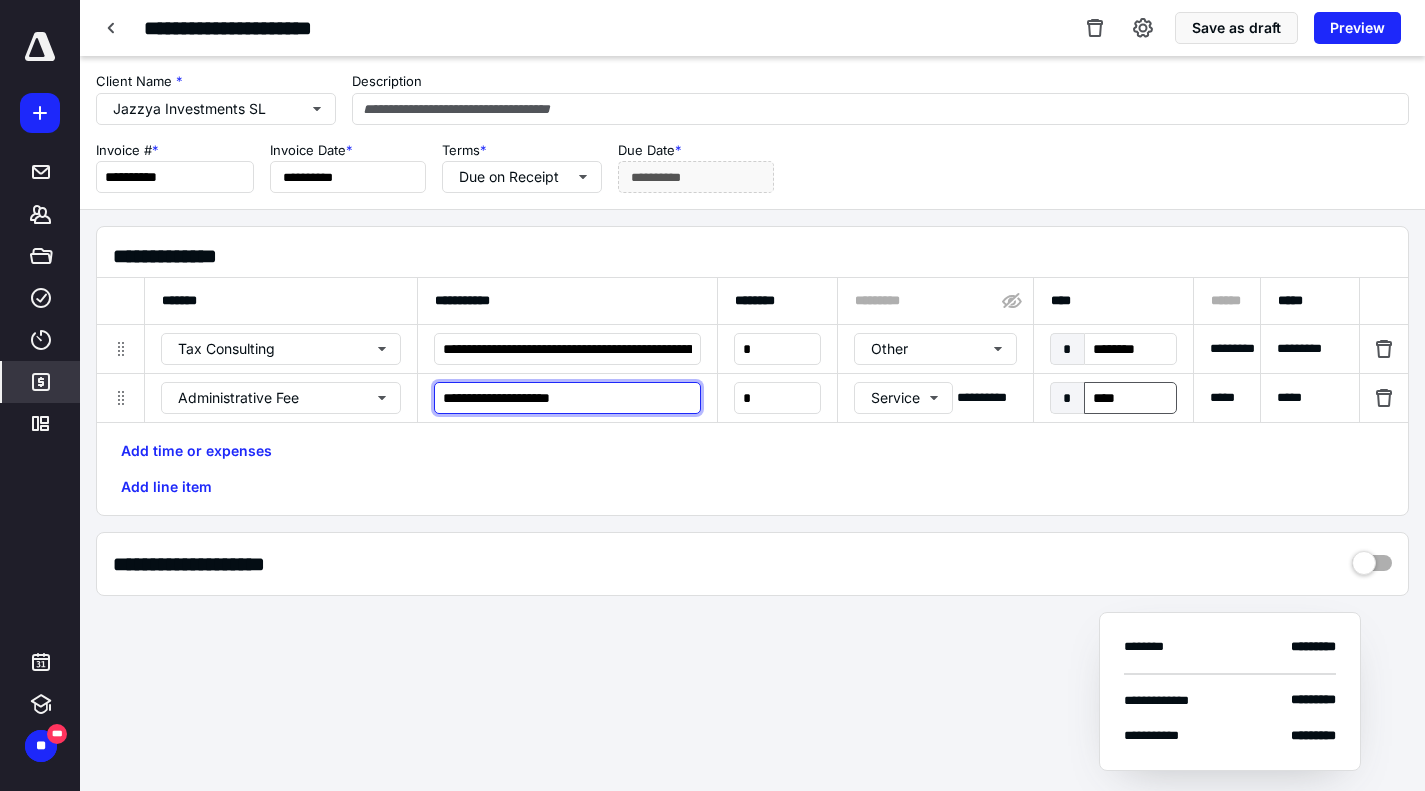 type on "**********" 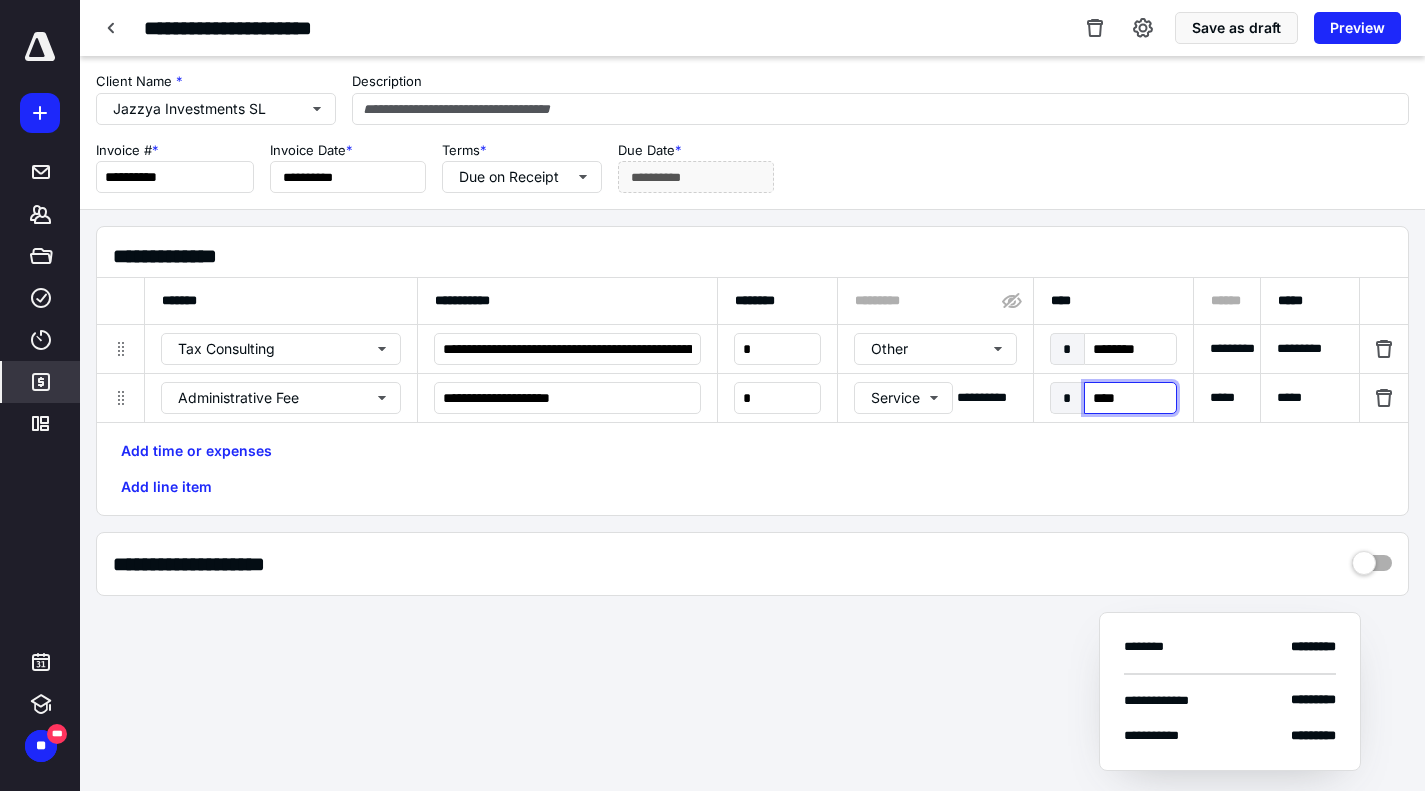 click on "****" at bounding box center [1130, 398] 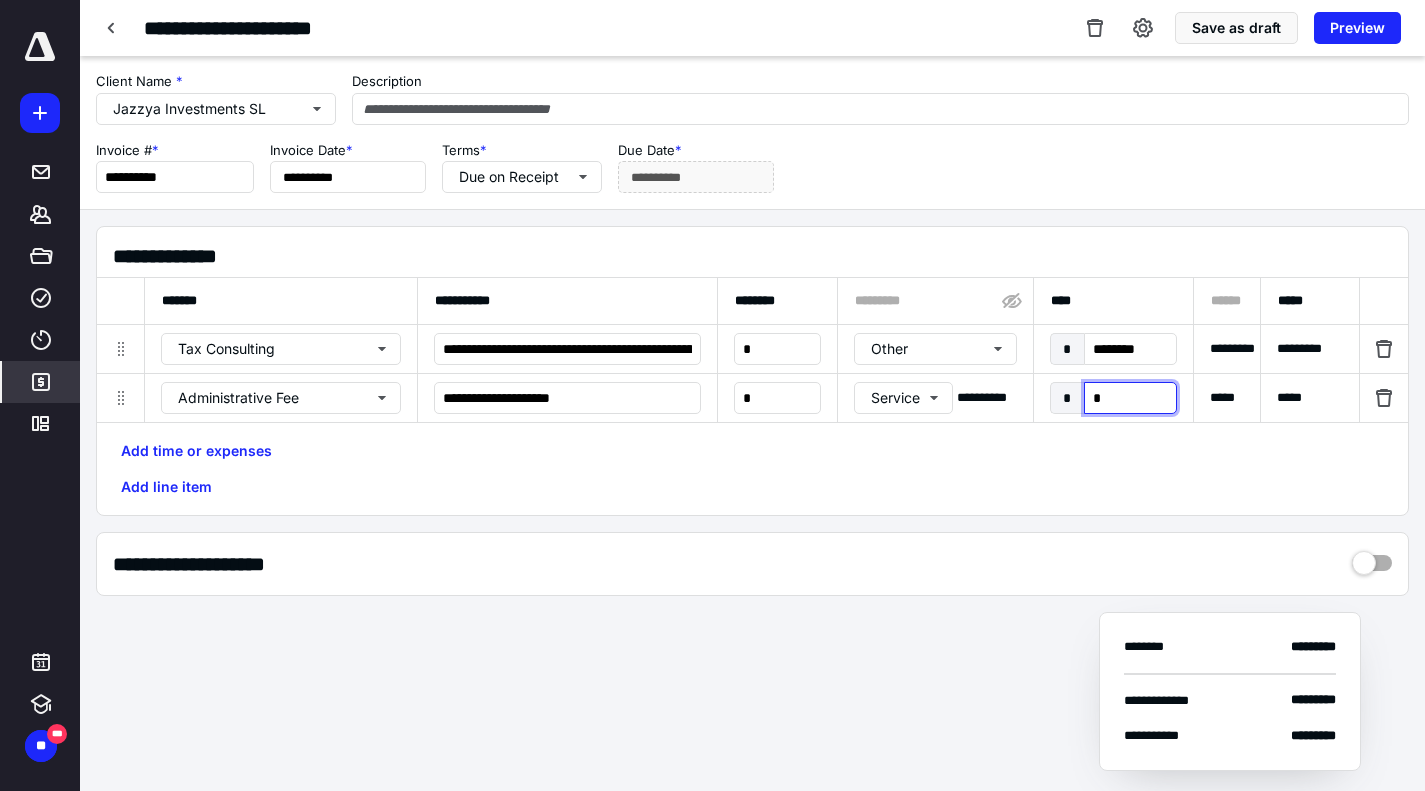 type on "**" 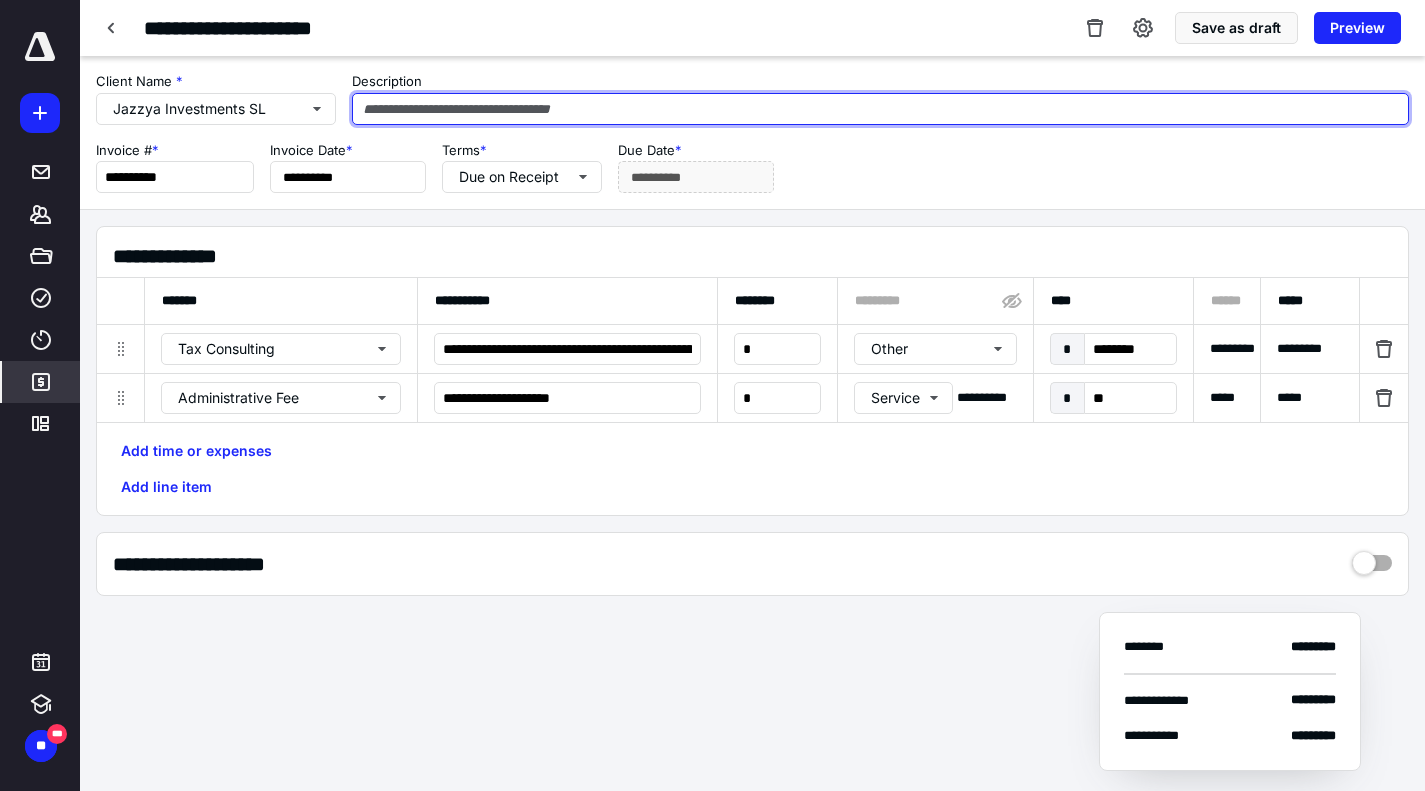 click at bounding box center [880, 109] 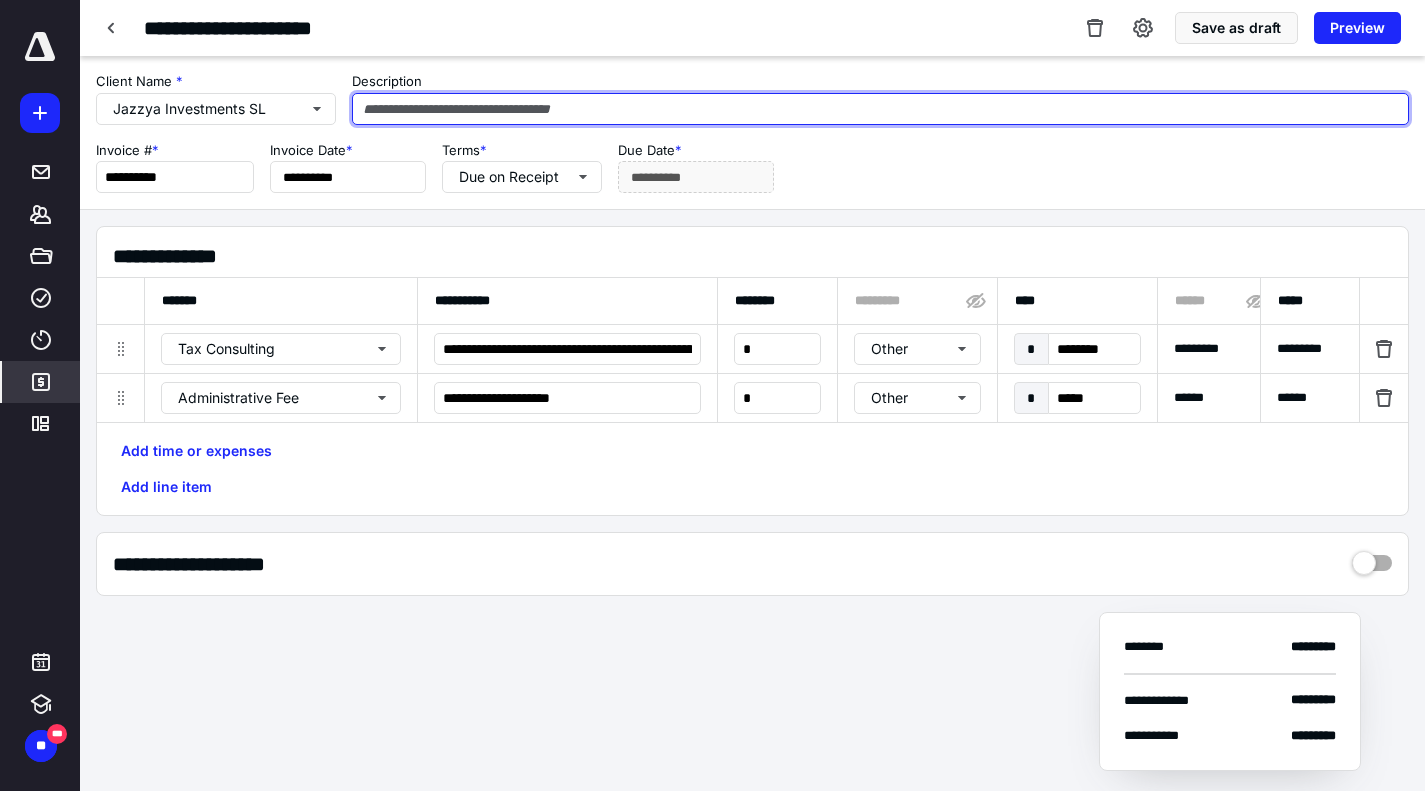 paste on "**********" 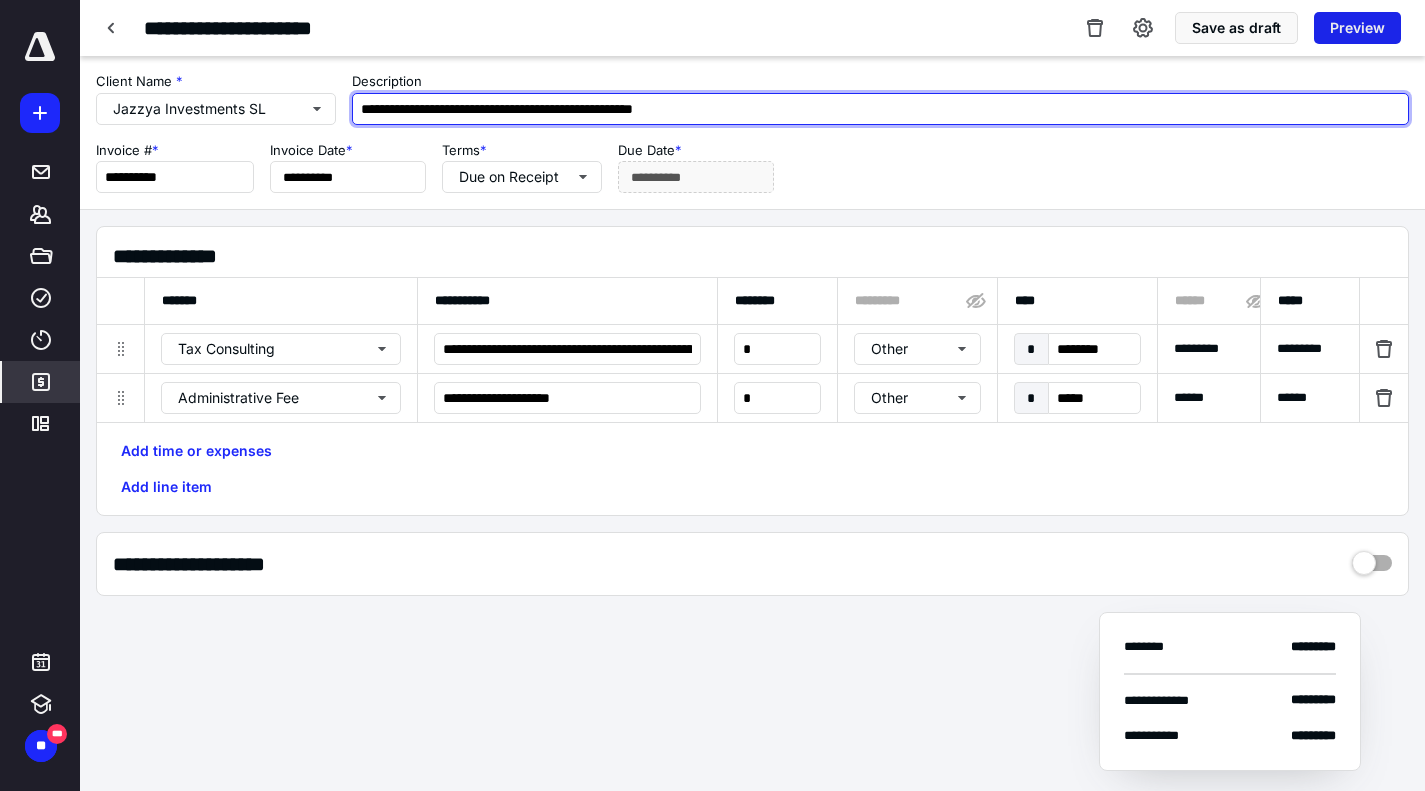 type on "**********" 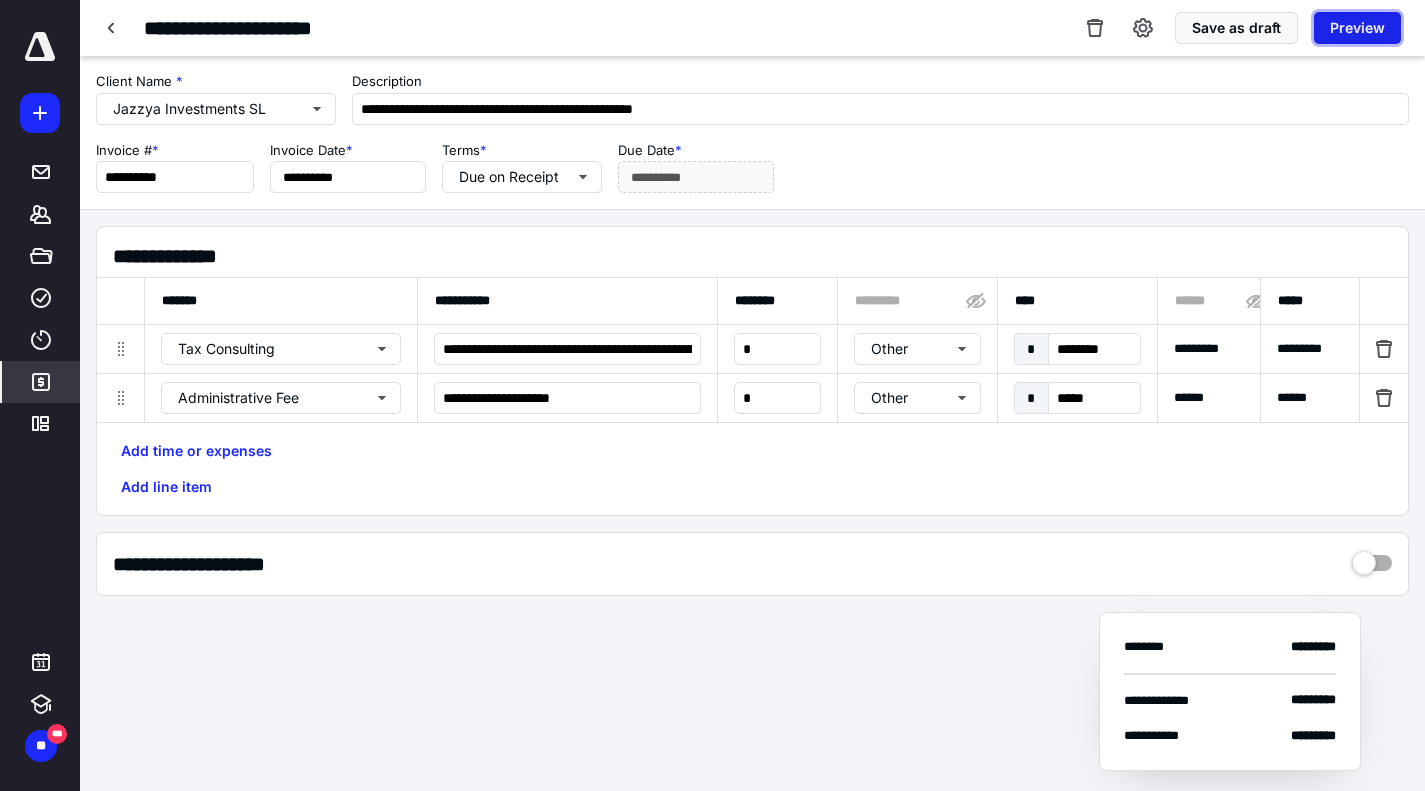 click on "Preview" at bounding box center (1357, 28) 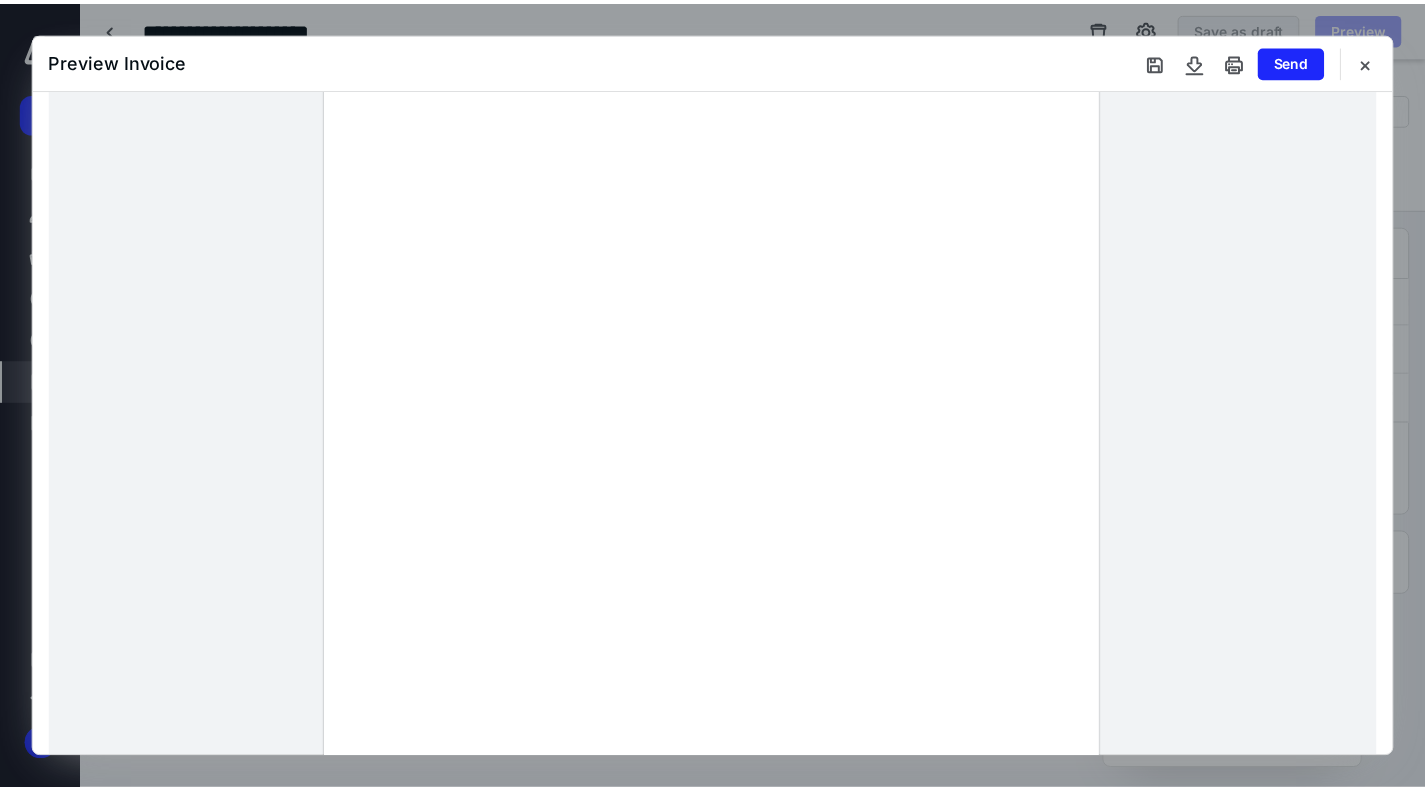 scroll, scrollTop: 0, scrollLeft: 0, axis: both 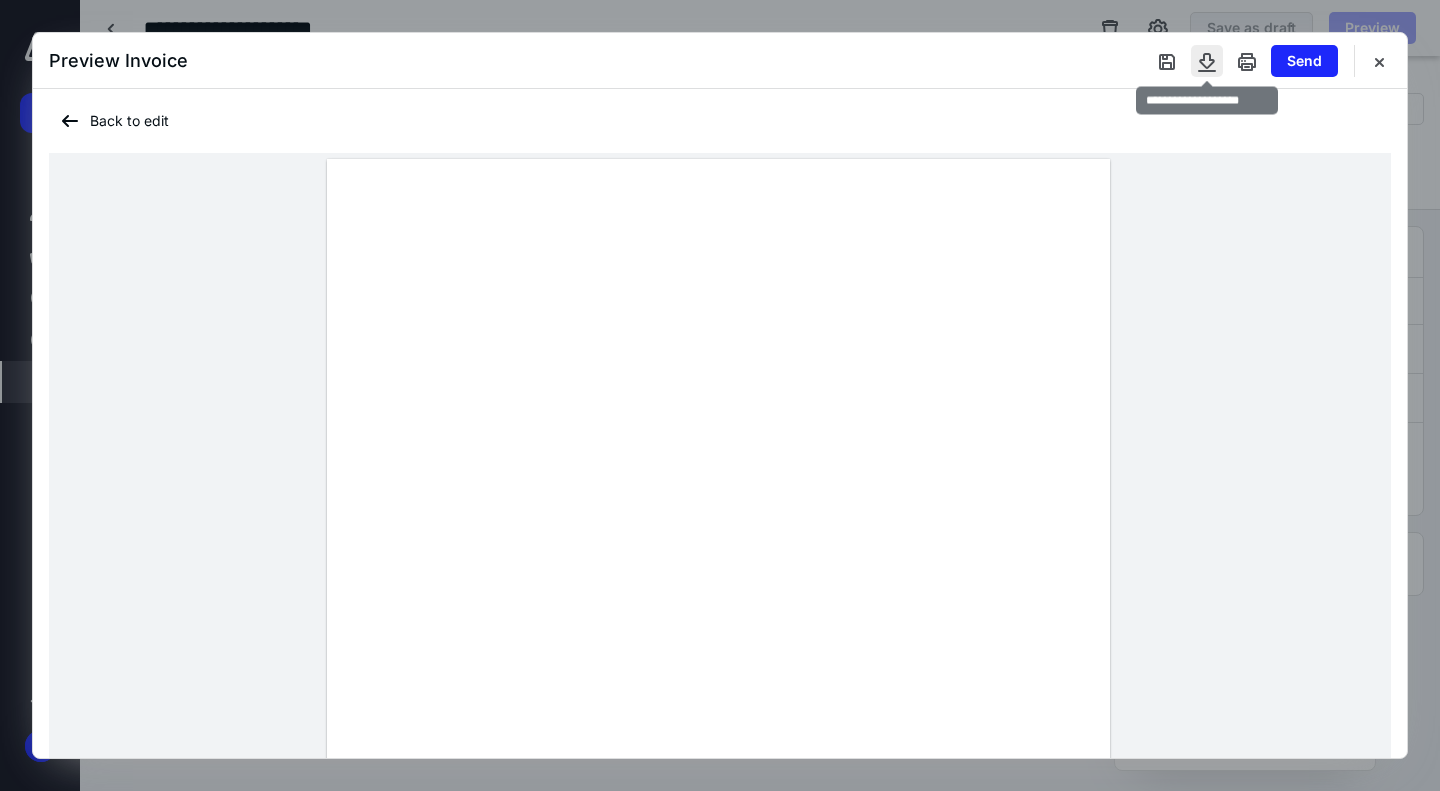 click at bounding box center [1207, 61] 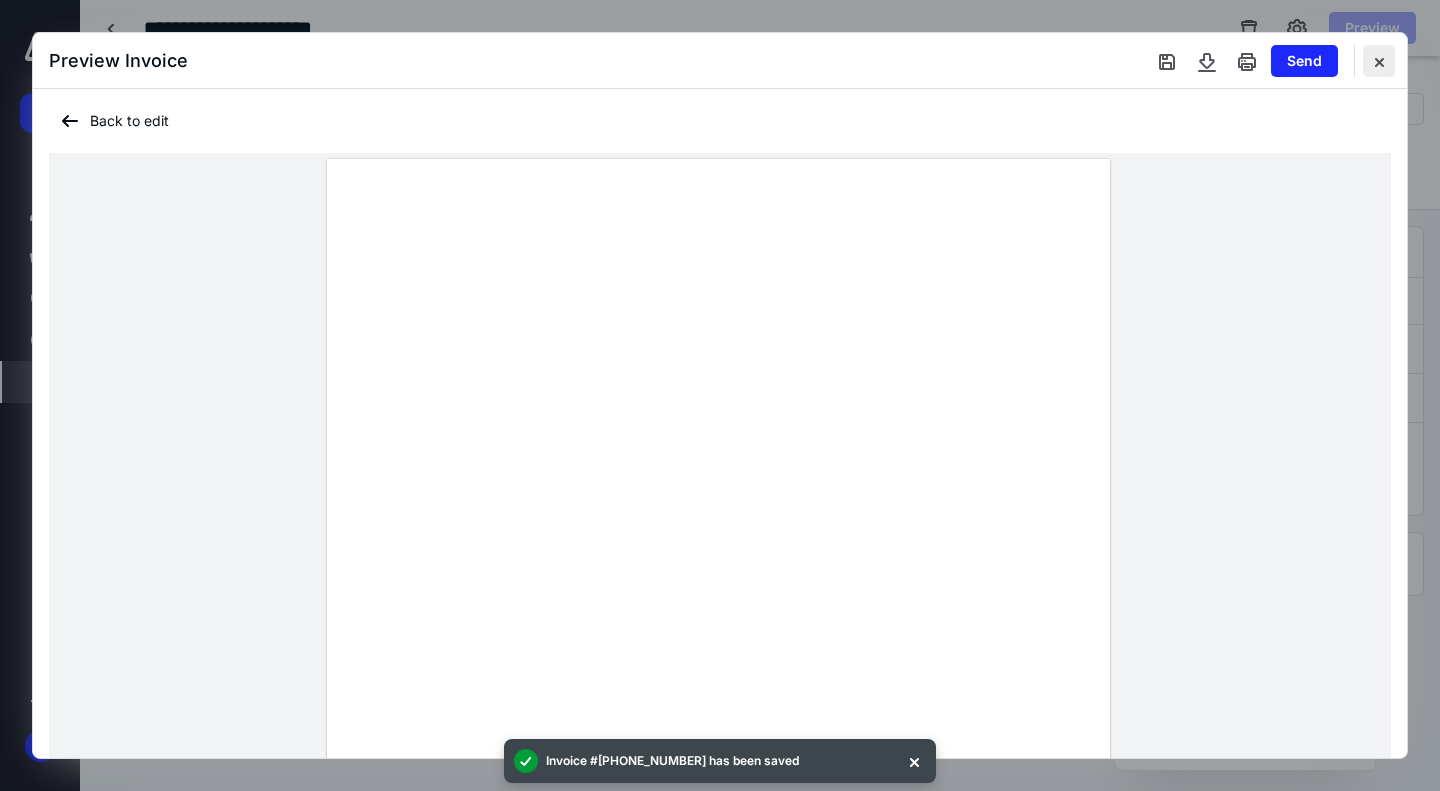 click at bounding box center [1379, 61] 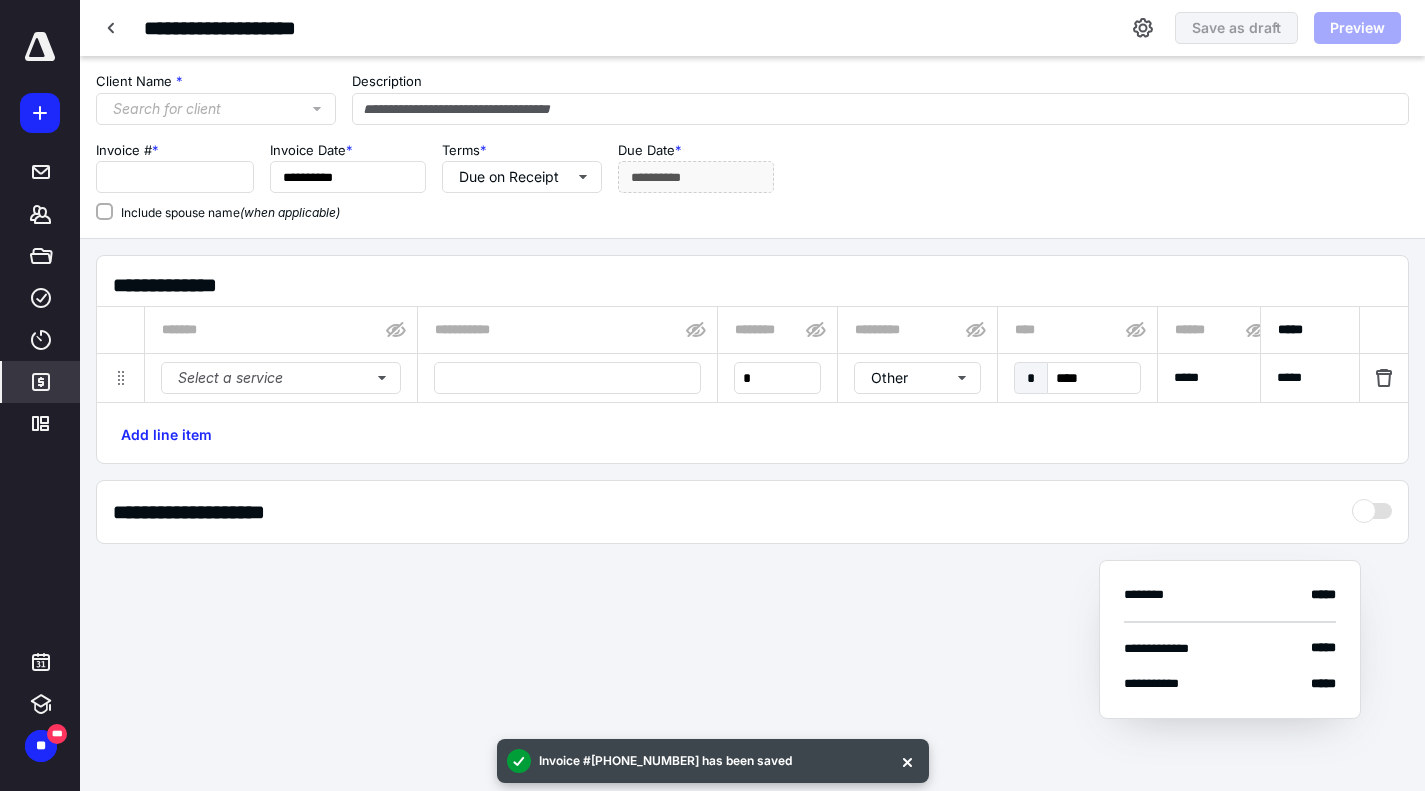 type on "**********" 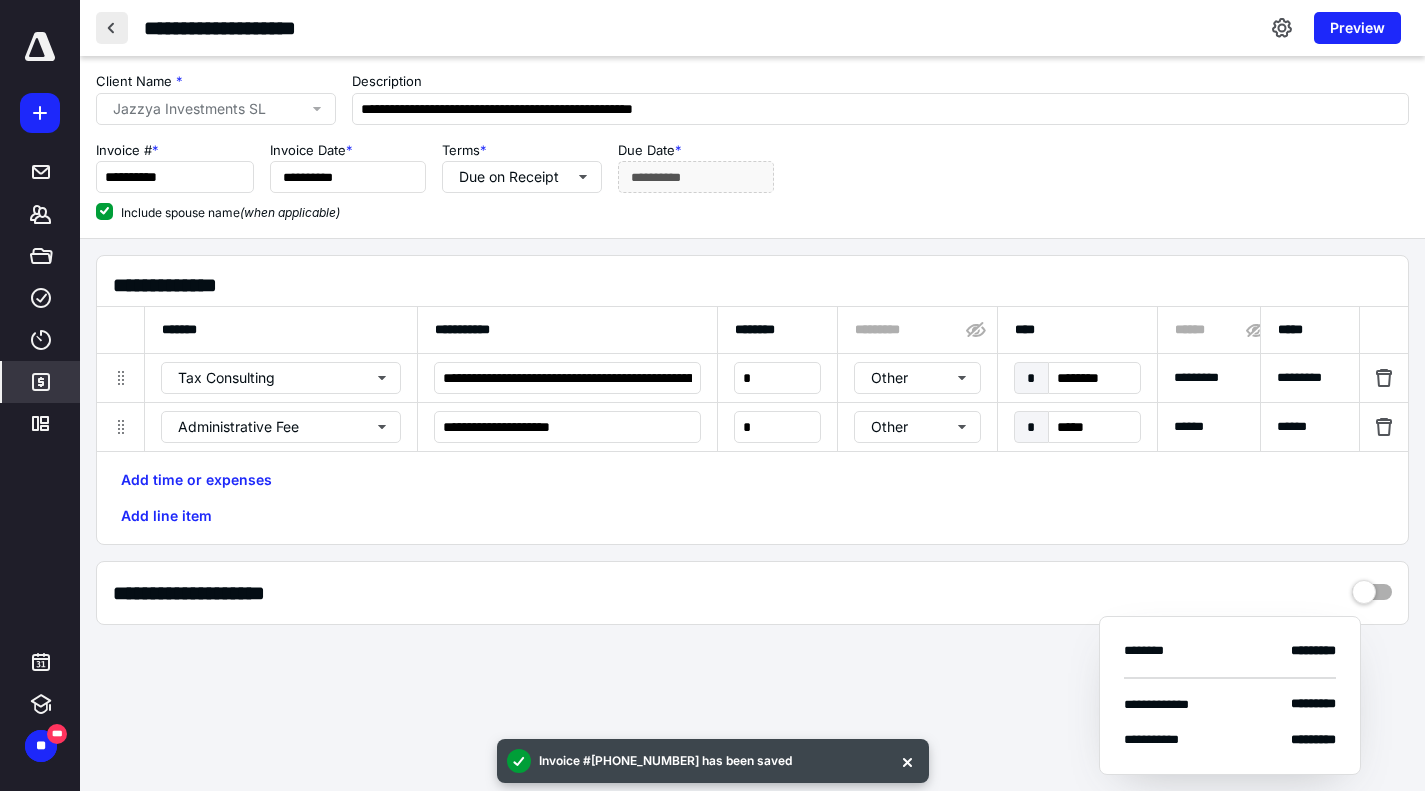 click at bounding box center (112, 28) 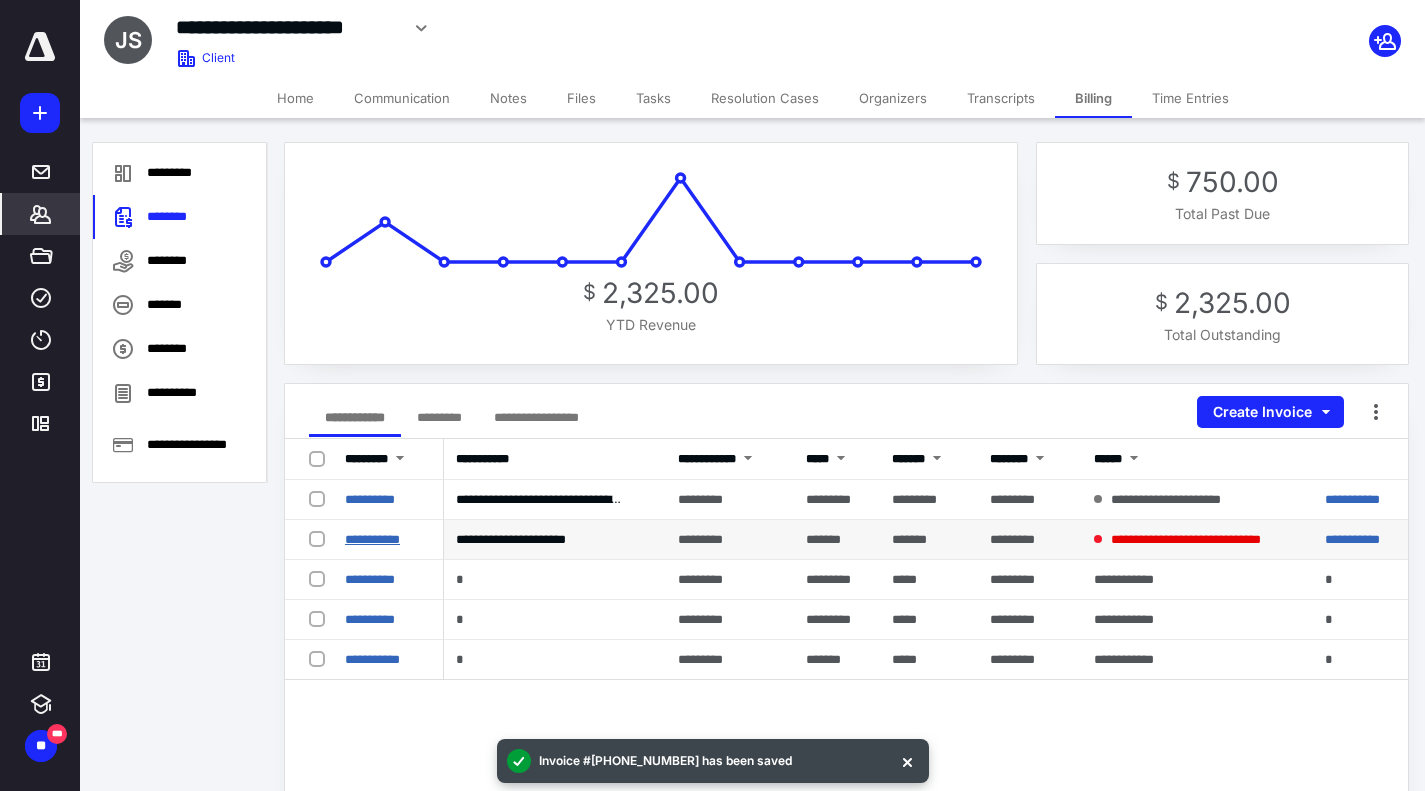 click on "**********" at bounding box center [372, 539] 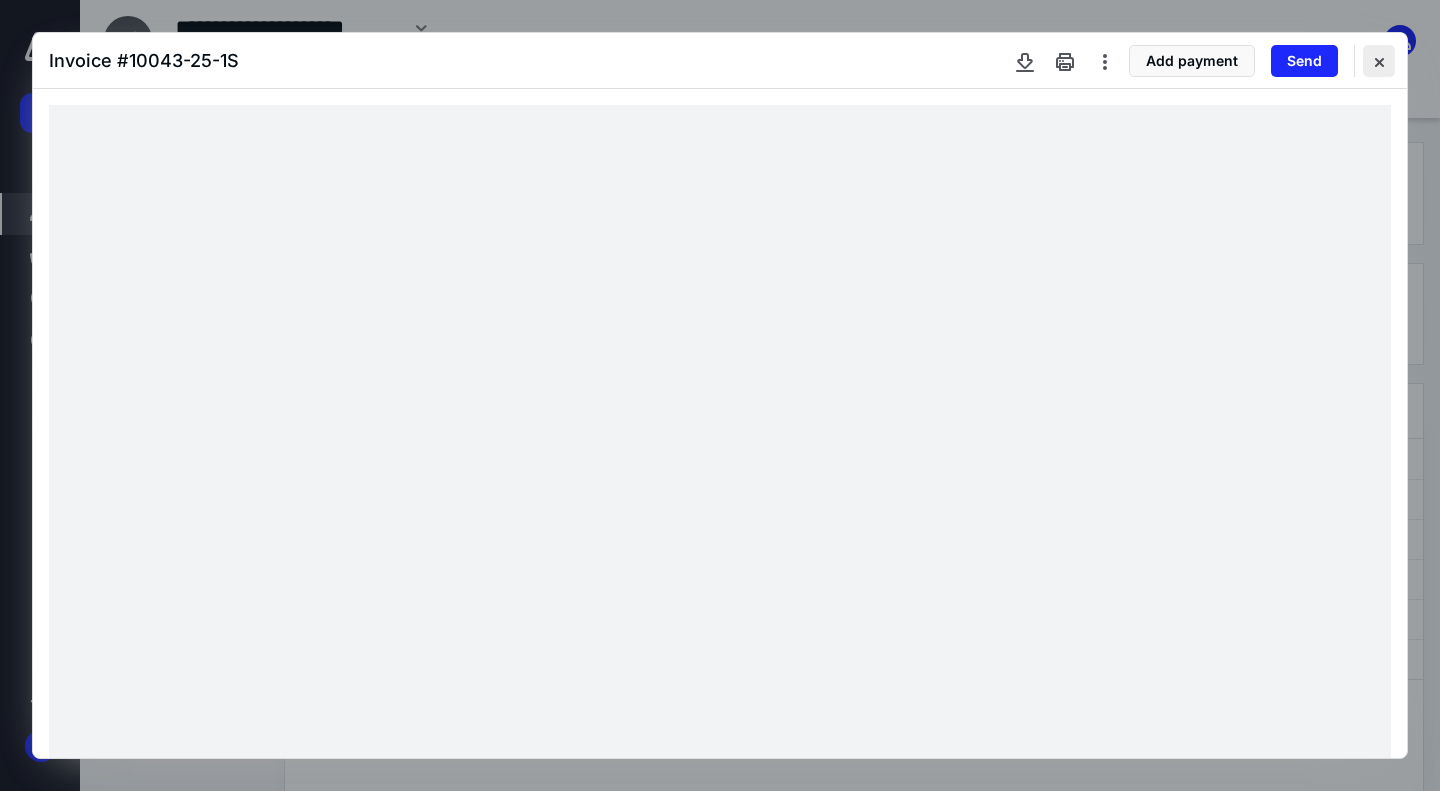 click at bounding box center [1379, 61] 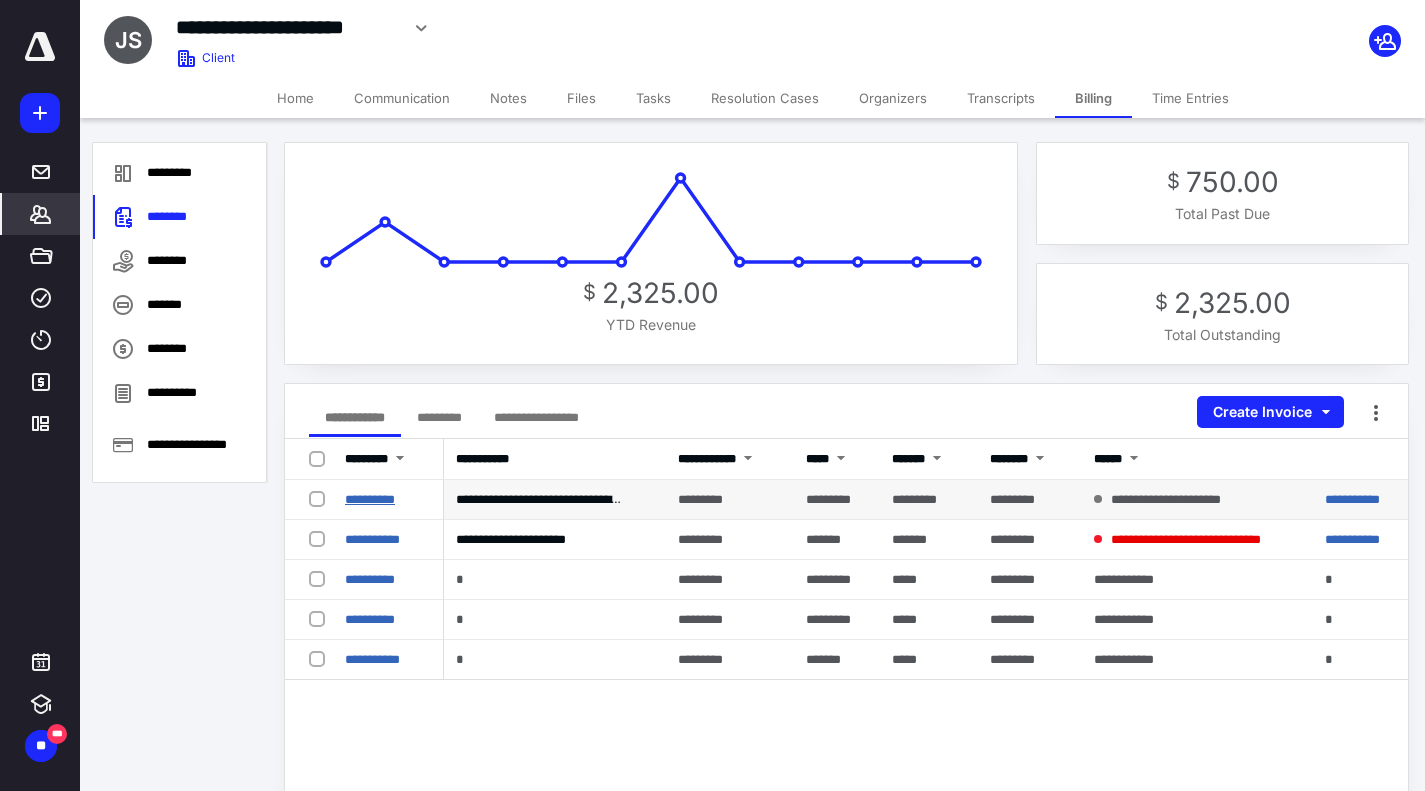 click on "**********" at bounding box center (370, 499) 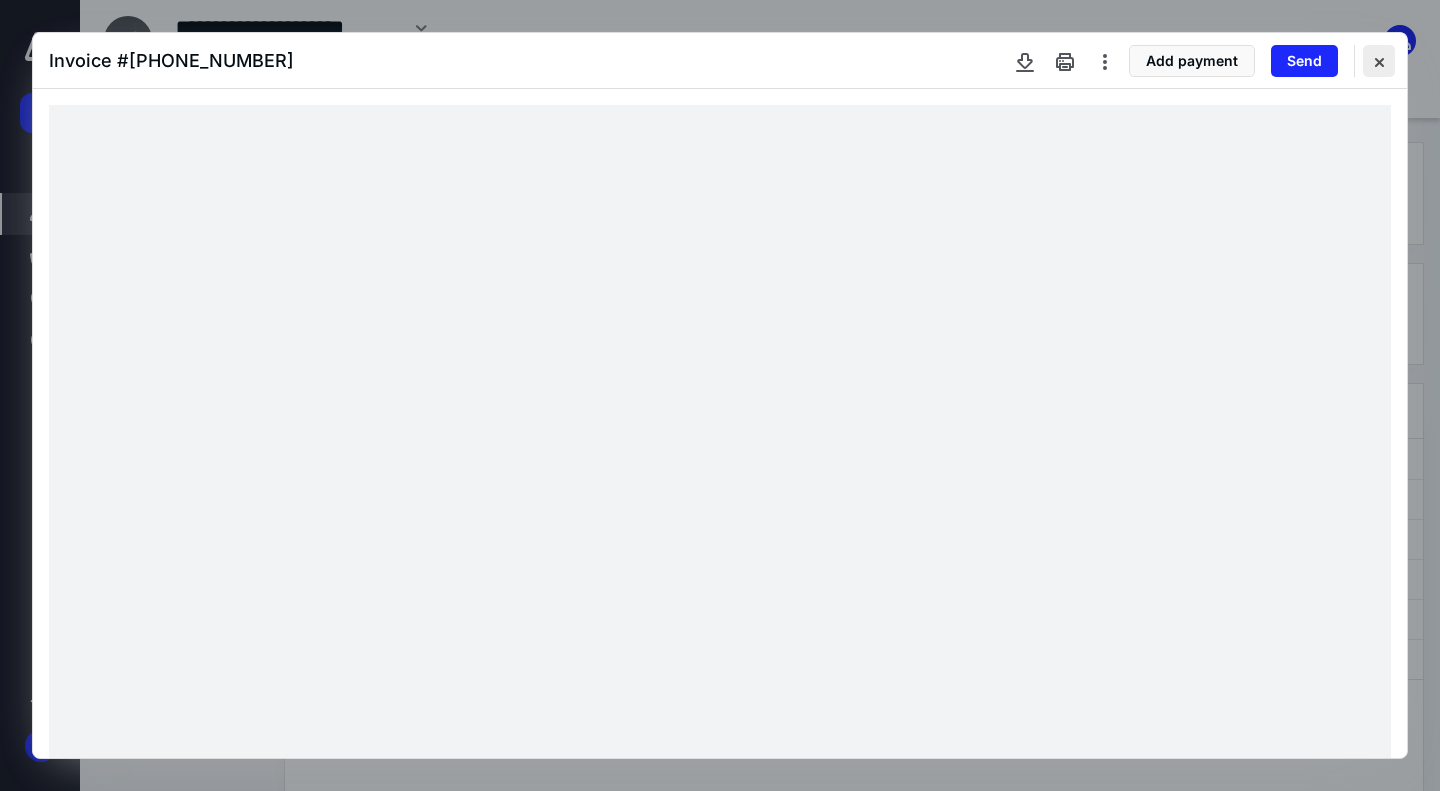 click at bounding box center (1379, 61) 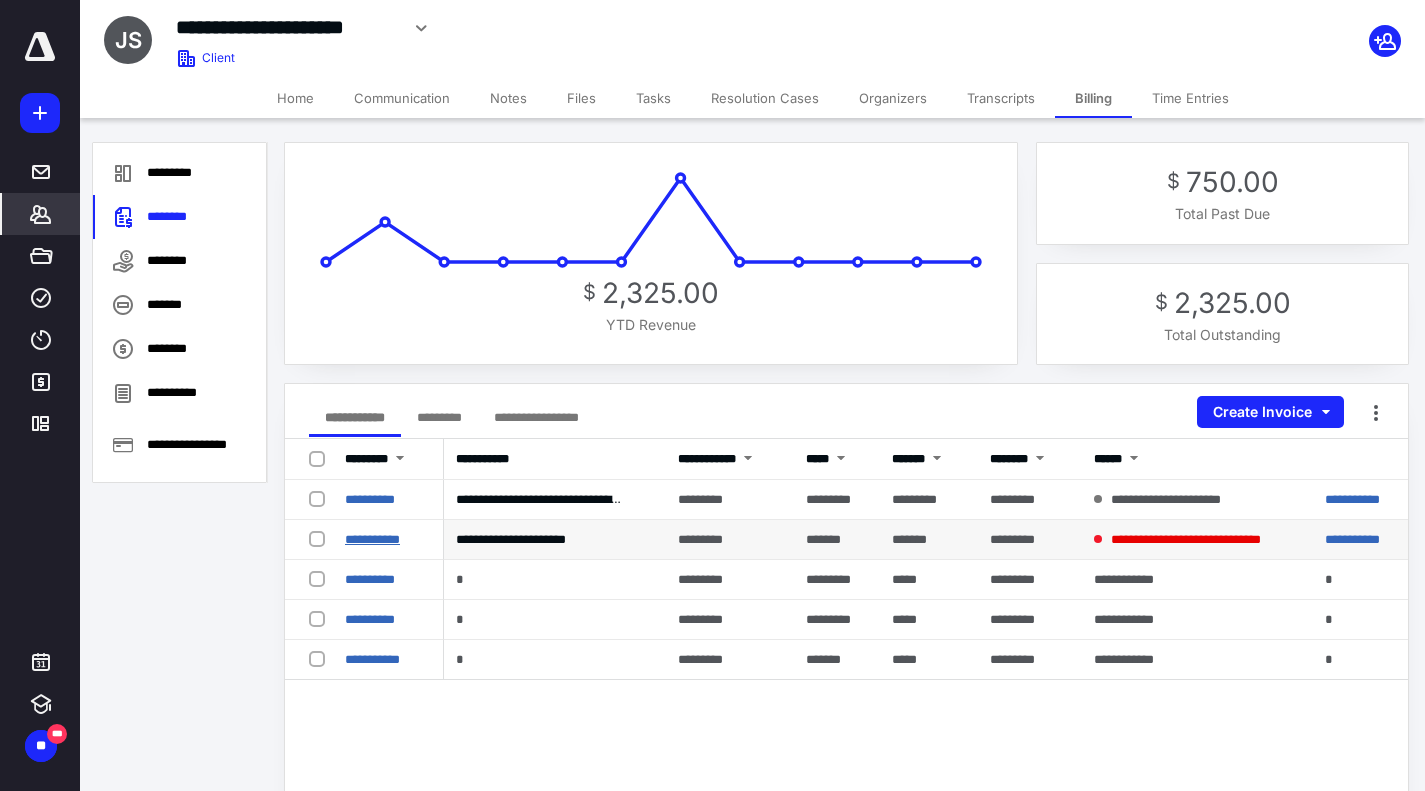 click on "**********" at bounding box center (372, 539) 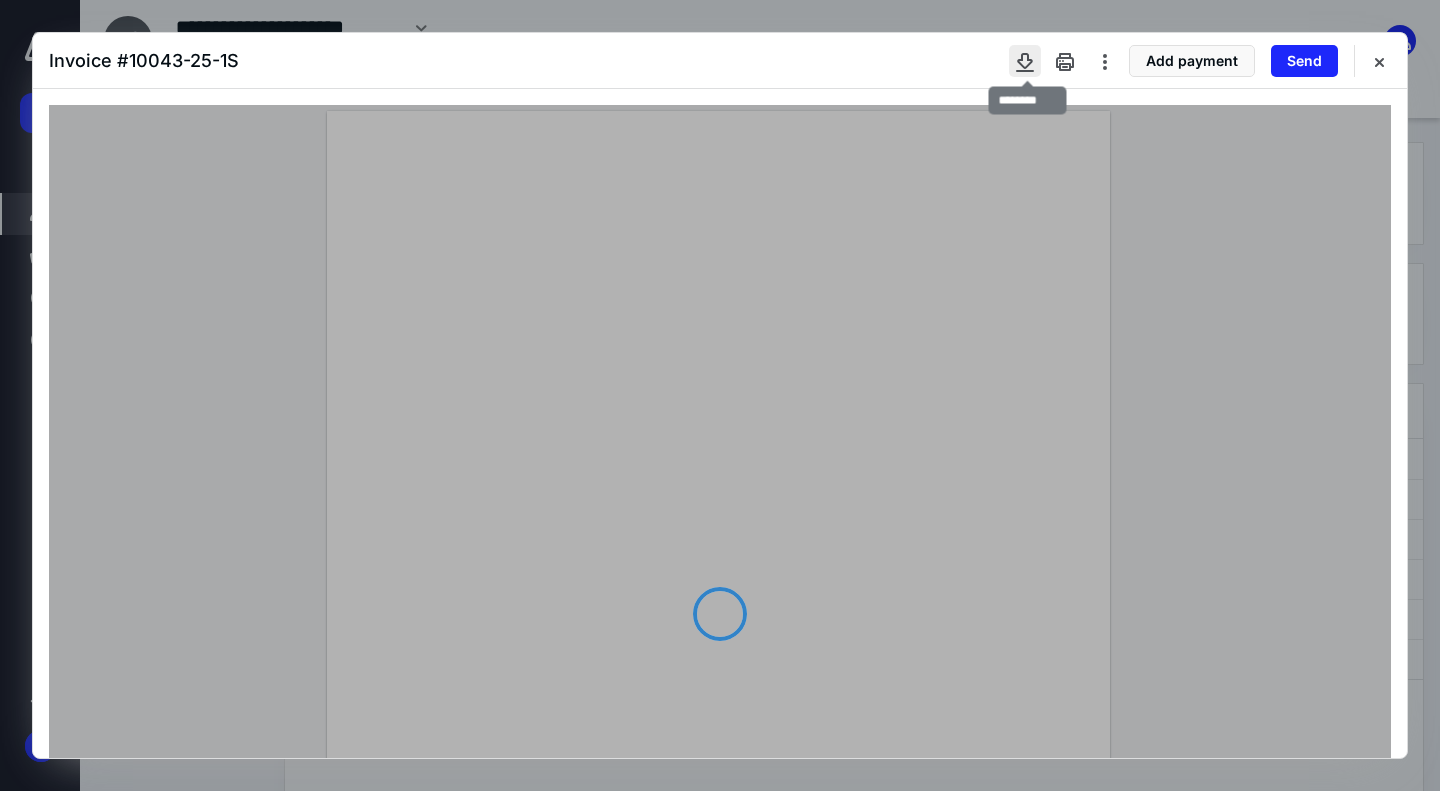 click at bounding box center [1025, 61] 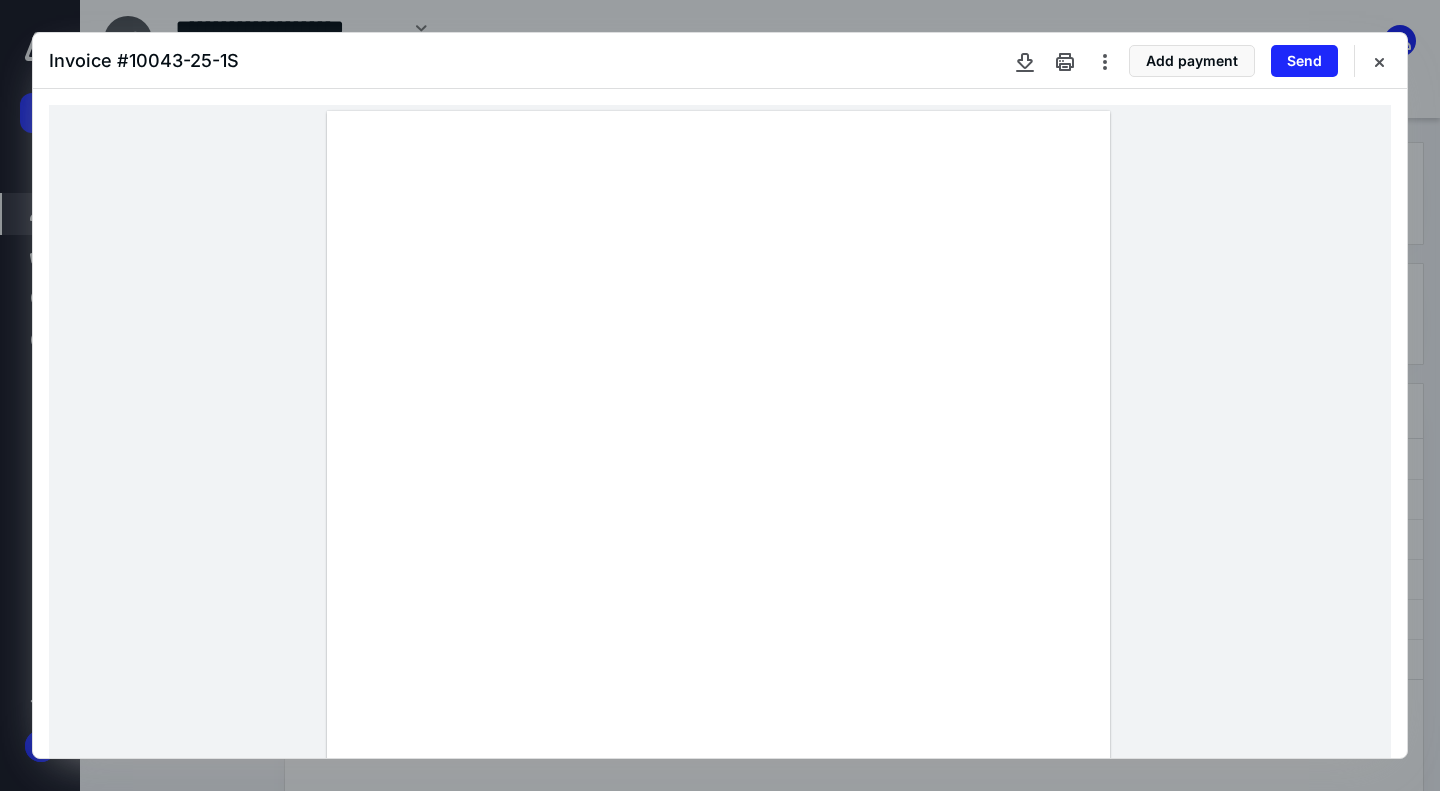 click at bounding box center (720, 617) 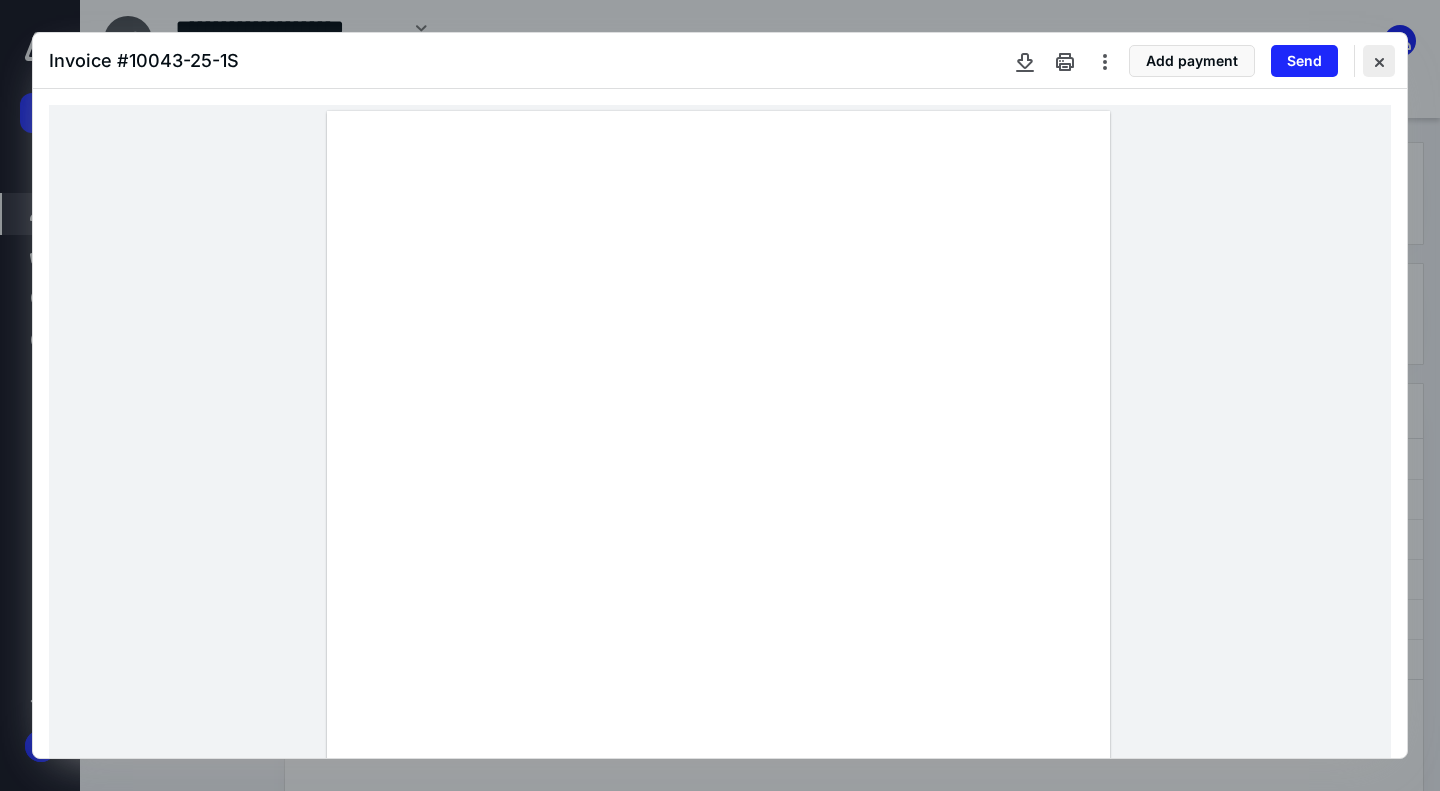 click at bounding box center (1379, 61) 